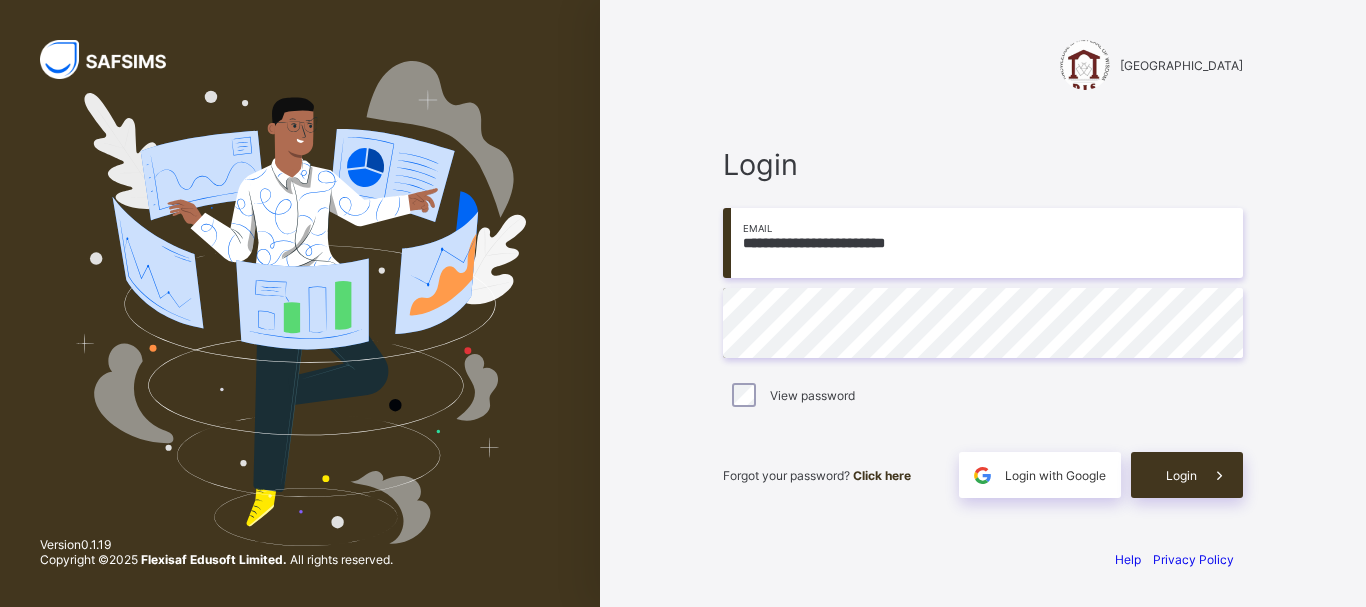 scroll, scrollTop: 0, scrollLeft: 0, axis: both 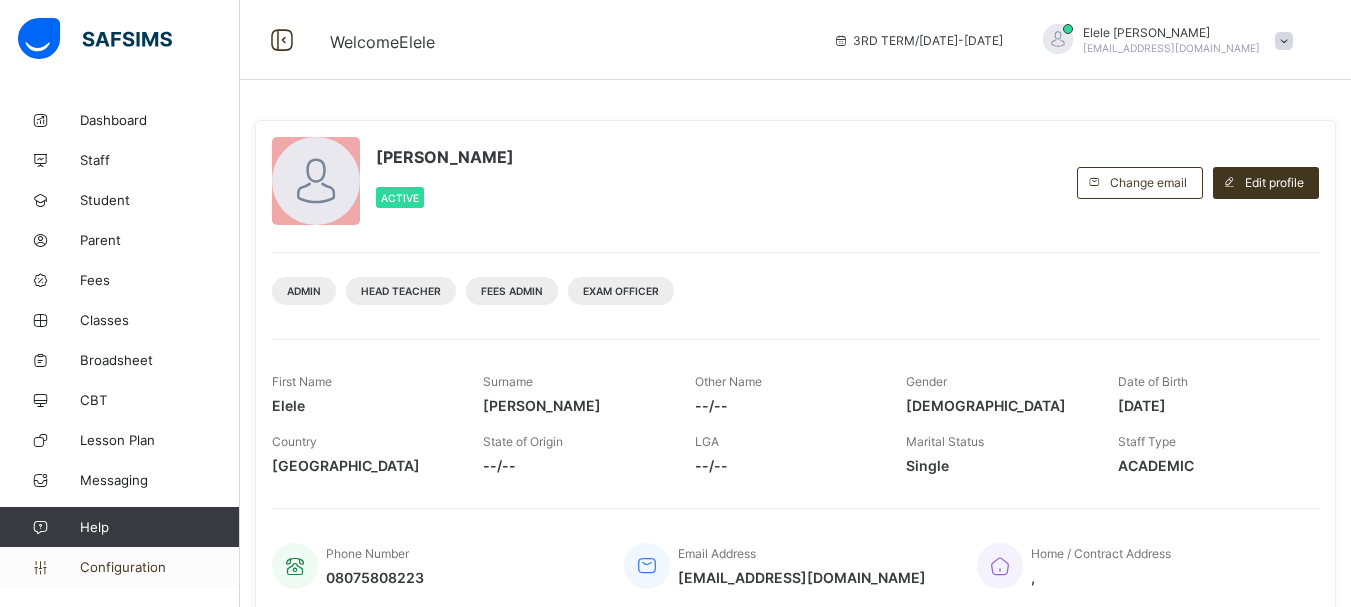 click on "Configuration" at bounding box center (159, 567) 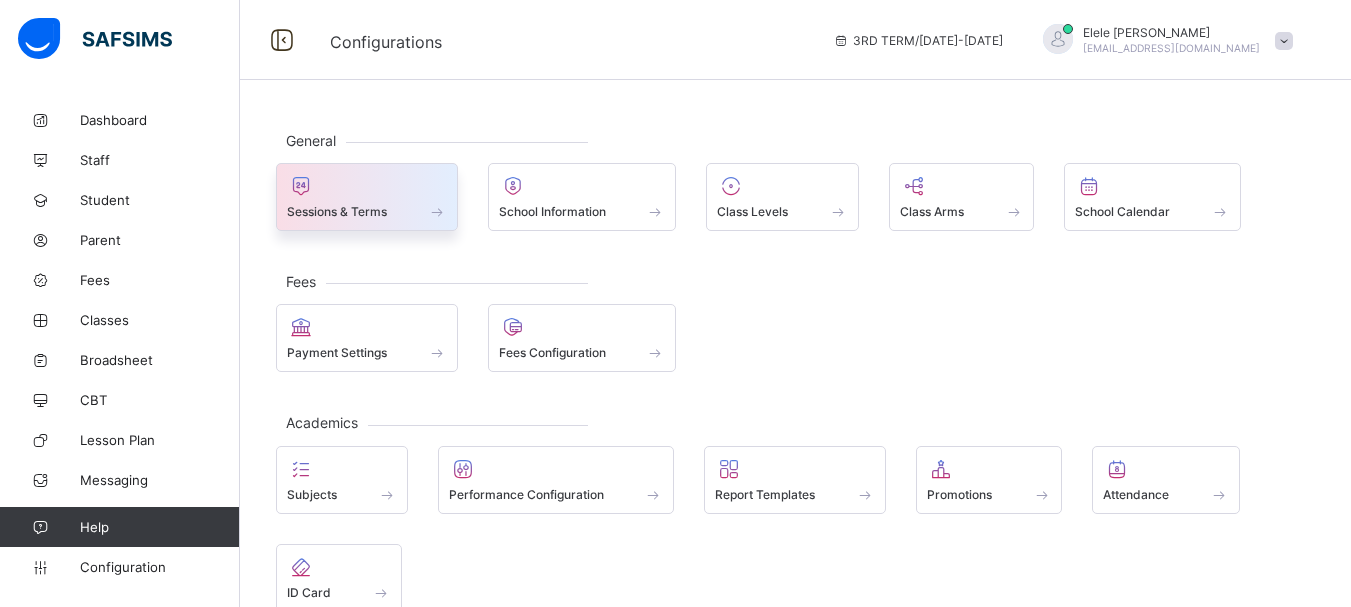 click at bounding box center [367, 186] 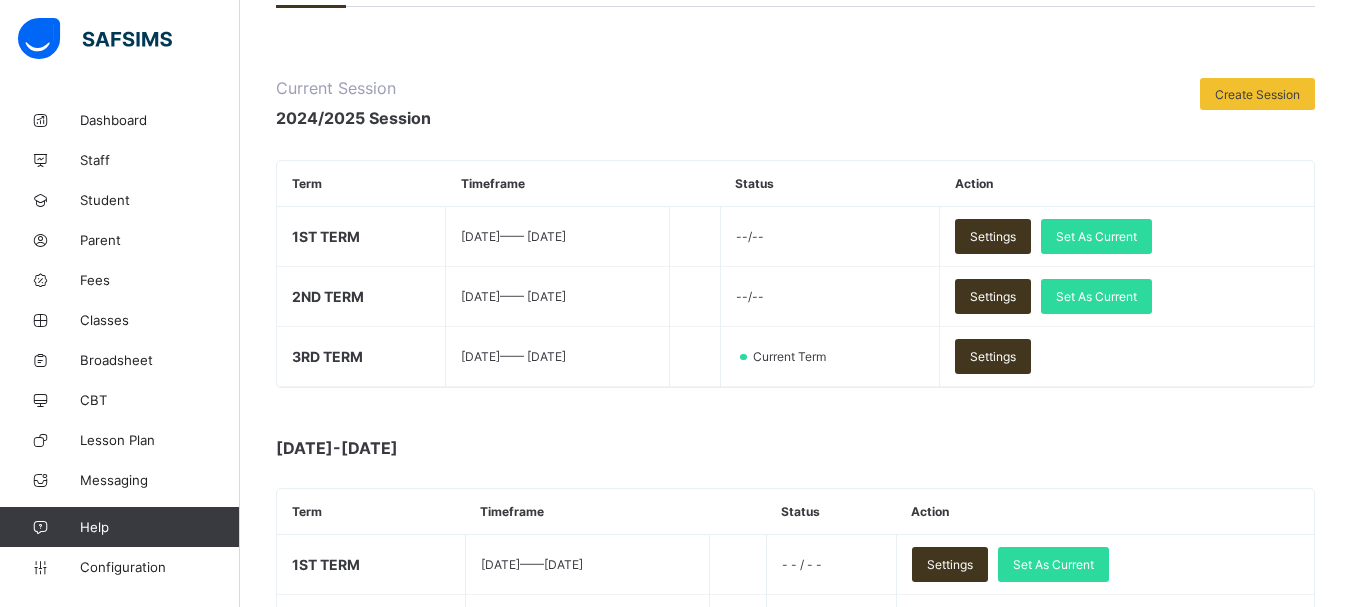 scroll, scrollTop: 230, scrollLeft: 0, axis: vertical 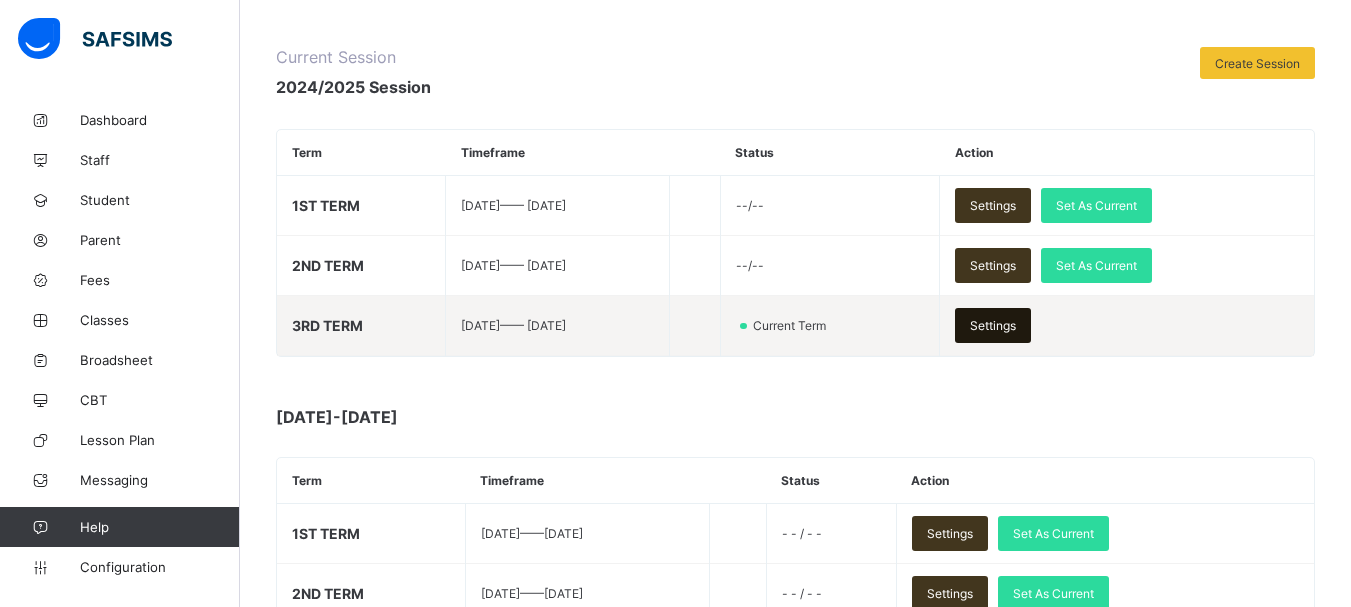 click on "Settings" at bounding box center (993, 325) 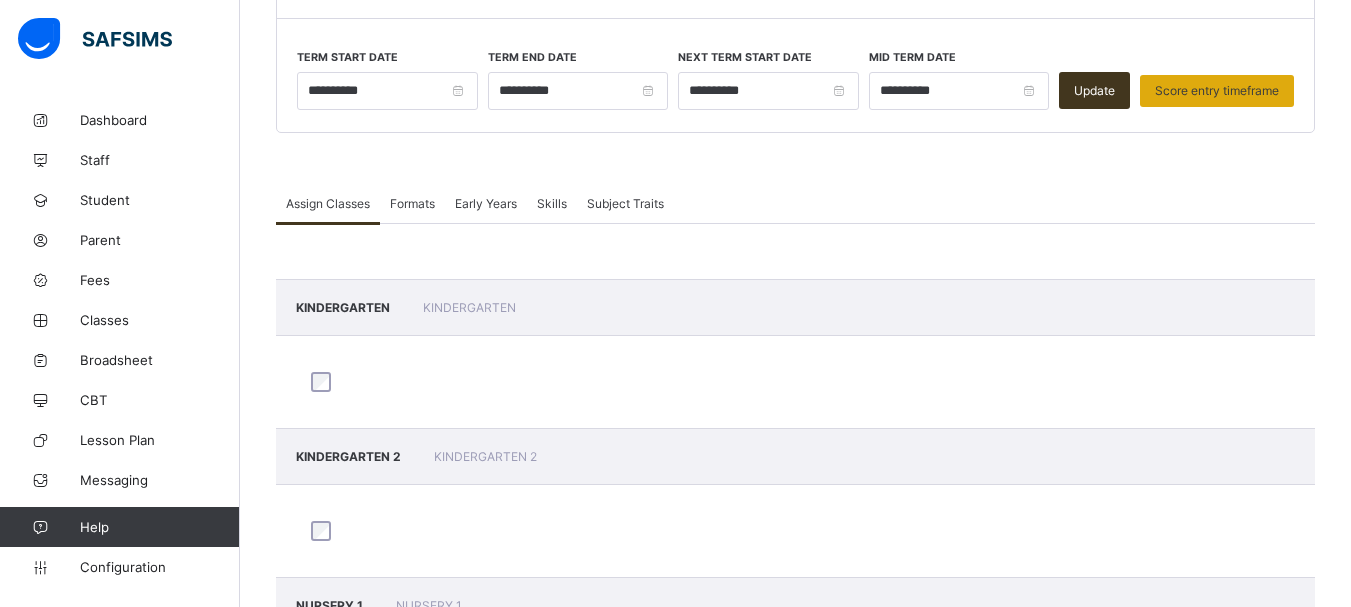 click on "Score entry timeframe" at bounding box center [1217, 91] 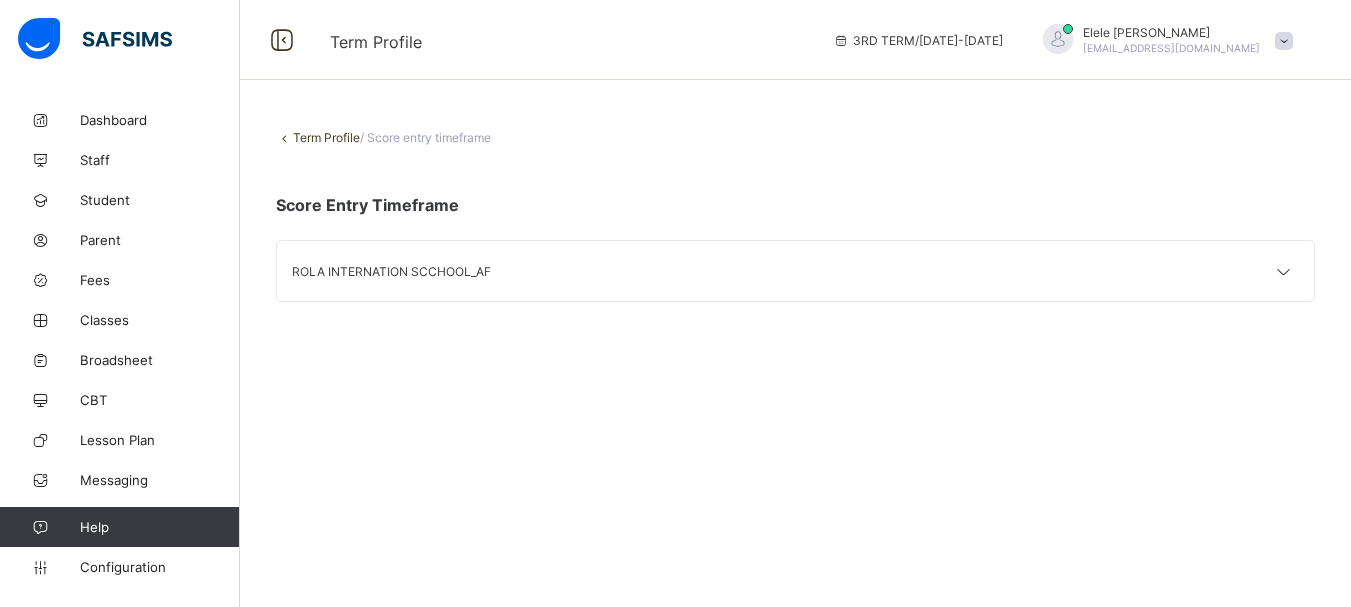 scroll, scrollTop: 0, scrollLeft: 0, axis: both 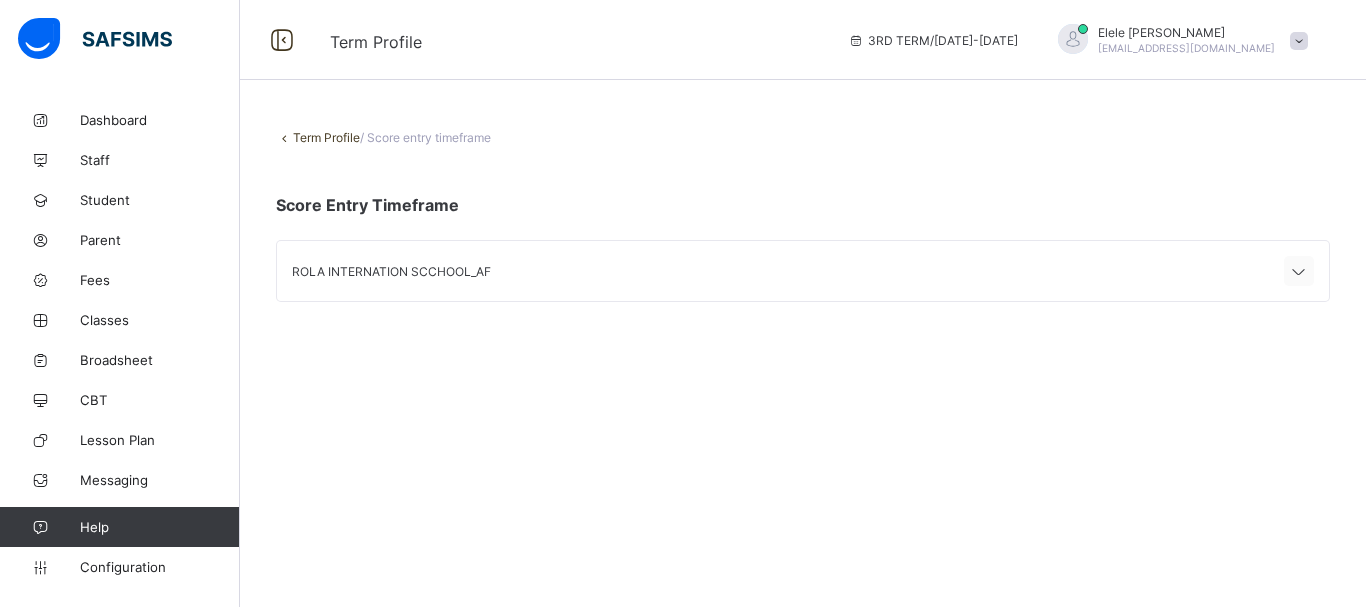 click at bounding box center [1299, 272] 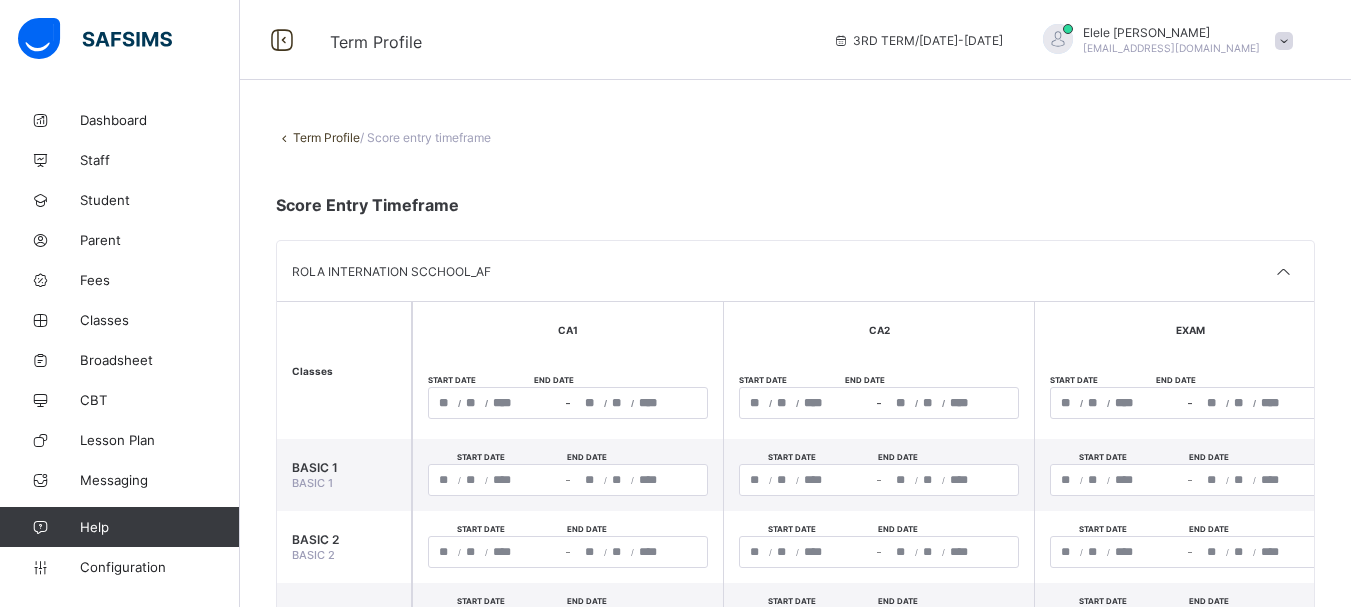 click at bounding box center [284, 137] 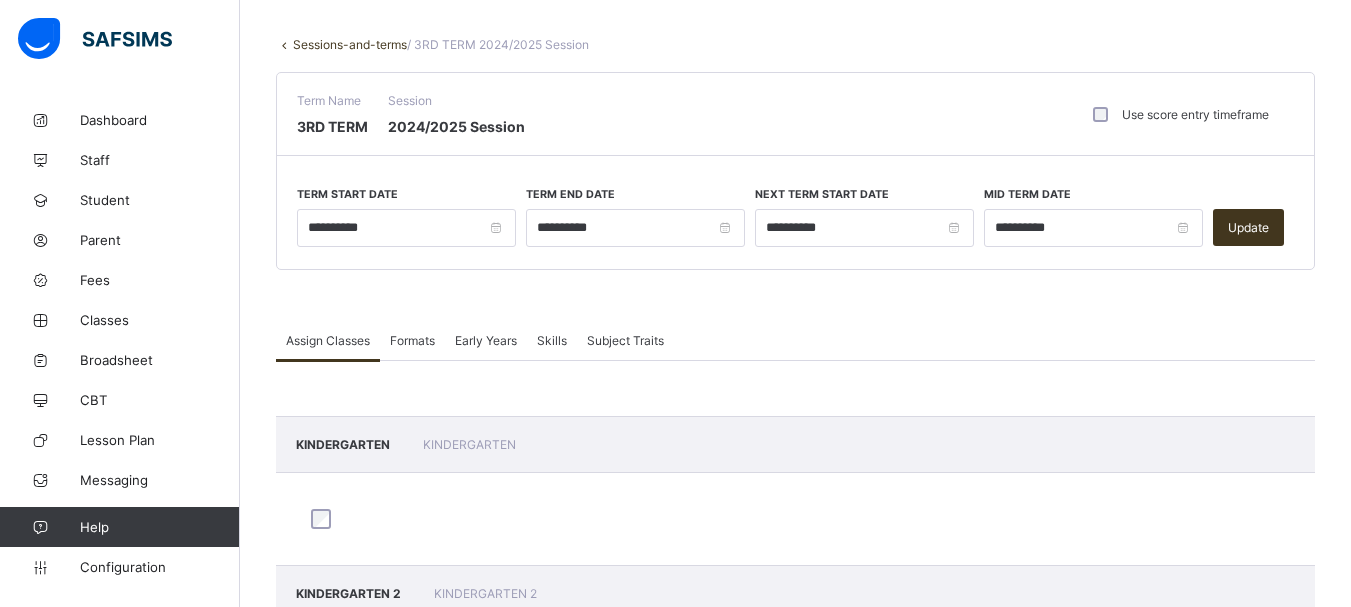 scroll, scrollTop: 200, scrollLeft: 0, axis: vertical 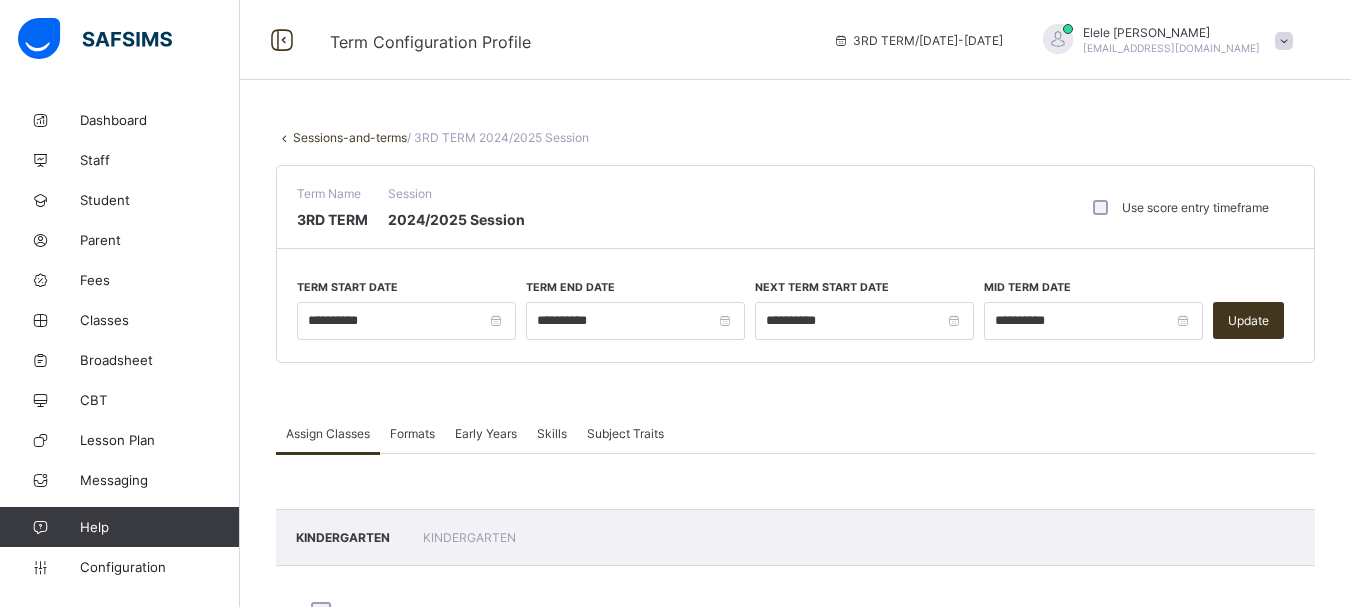 click on "Assign Classes Formats Early Years Skills Subject Traits" at bounding box center [795, 433] 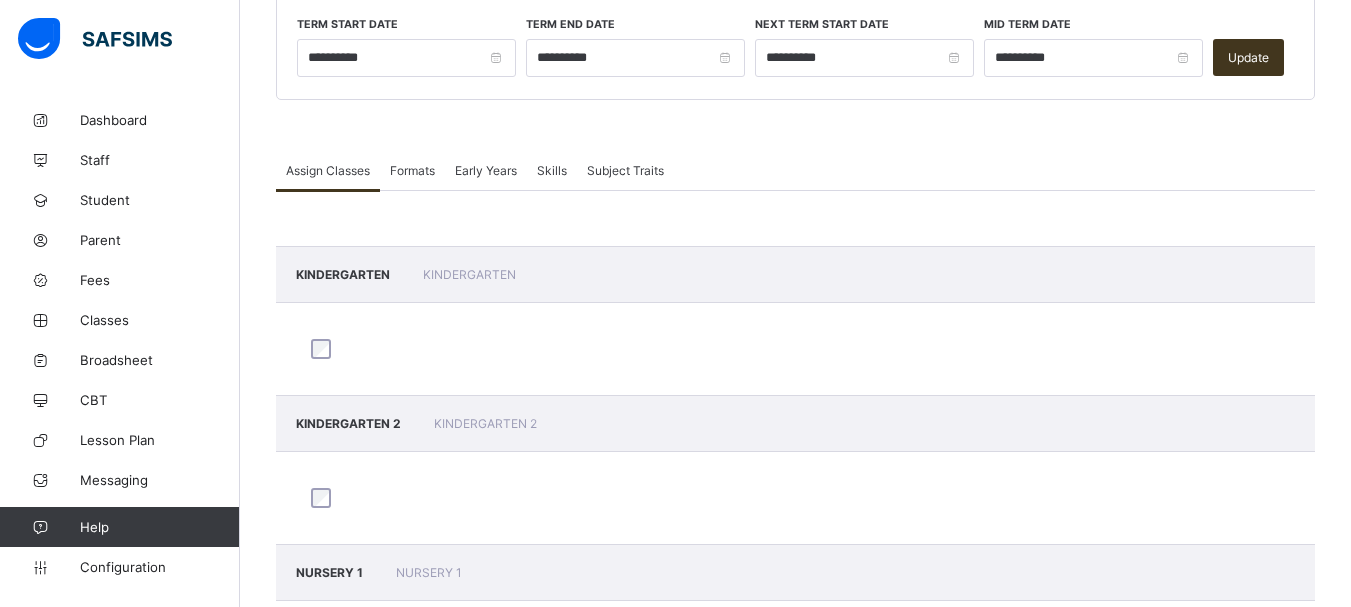 scroll, scrollTop: 260, scrollLeft: 0, axis: vertical 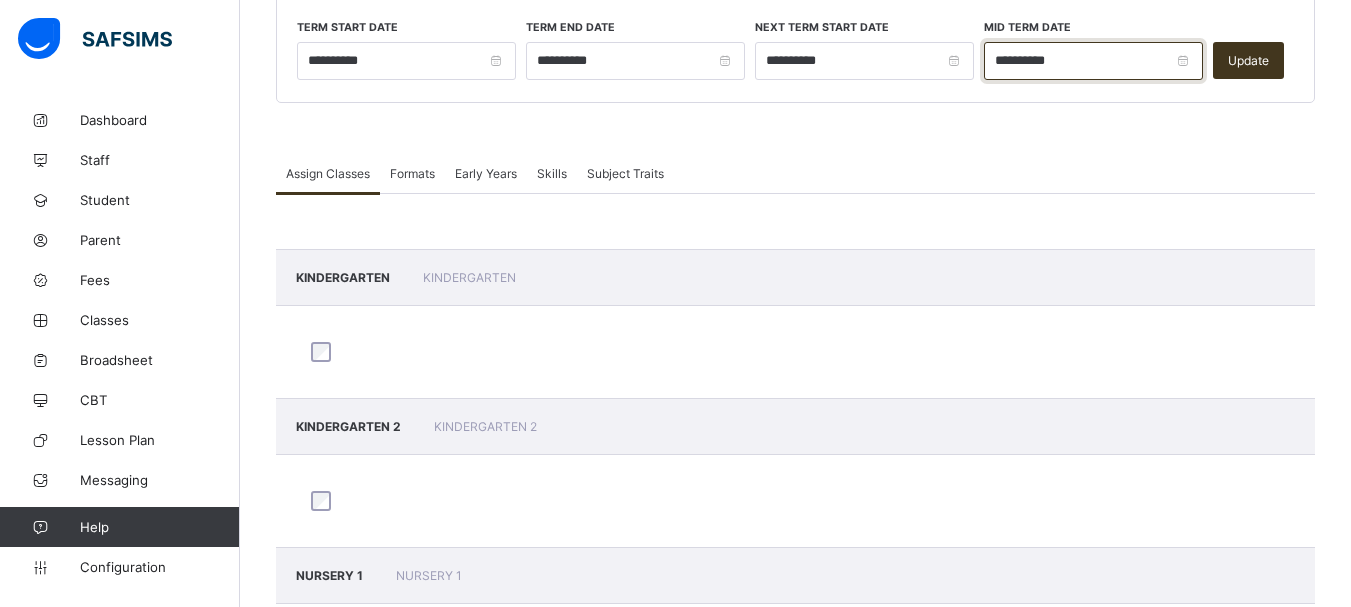 click on "**********" at bounding box center [1093, 61] 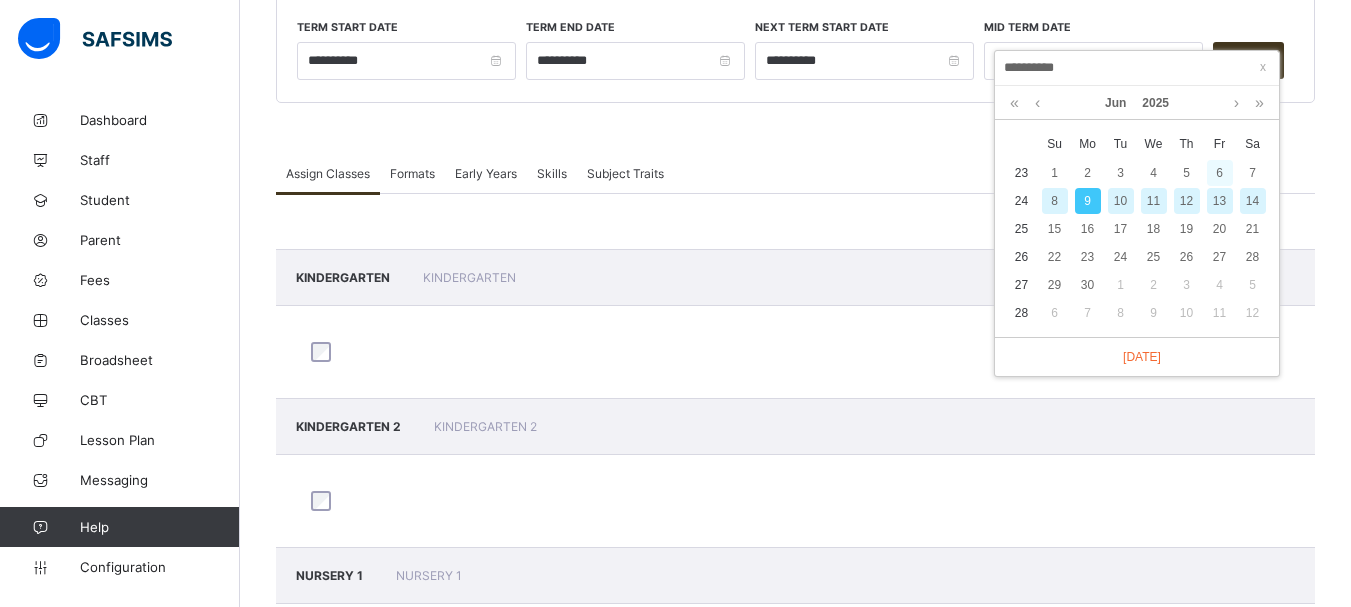click on "6" at bounding box center [1220, 173] 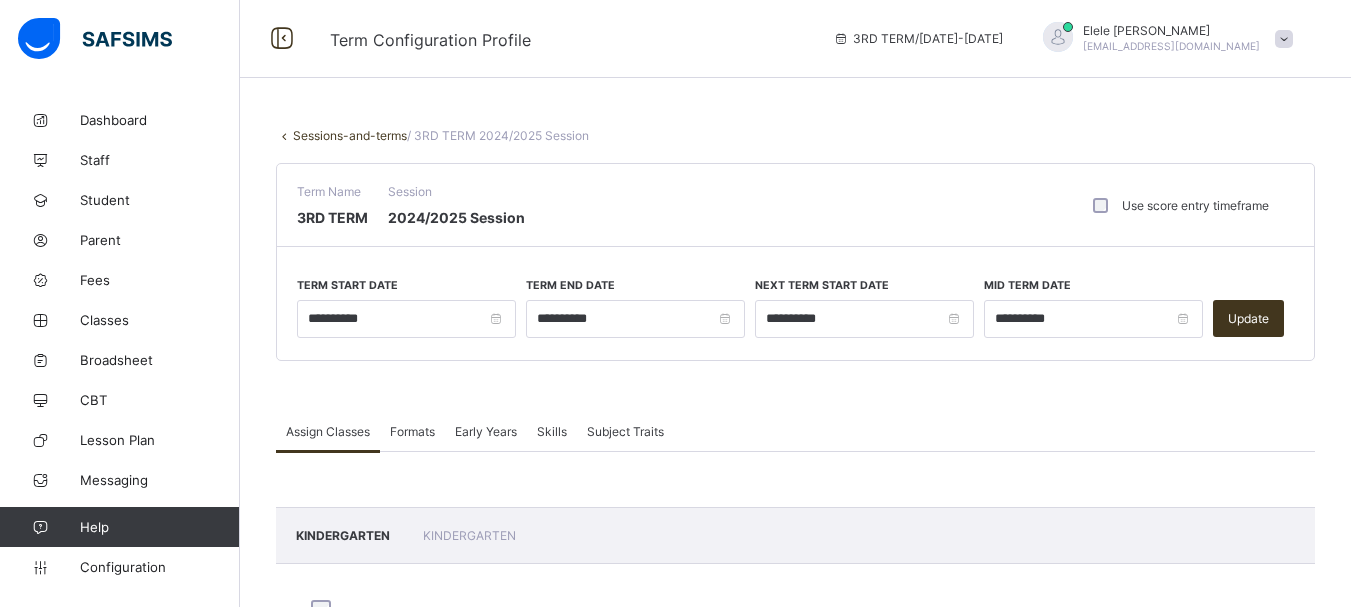 scroll, scrollTop: 0, scrollLeft: 0, axis: both 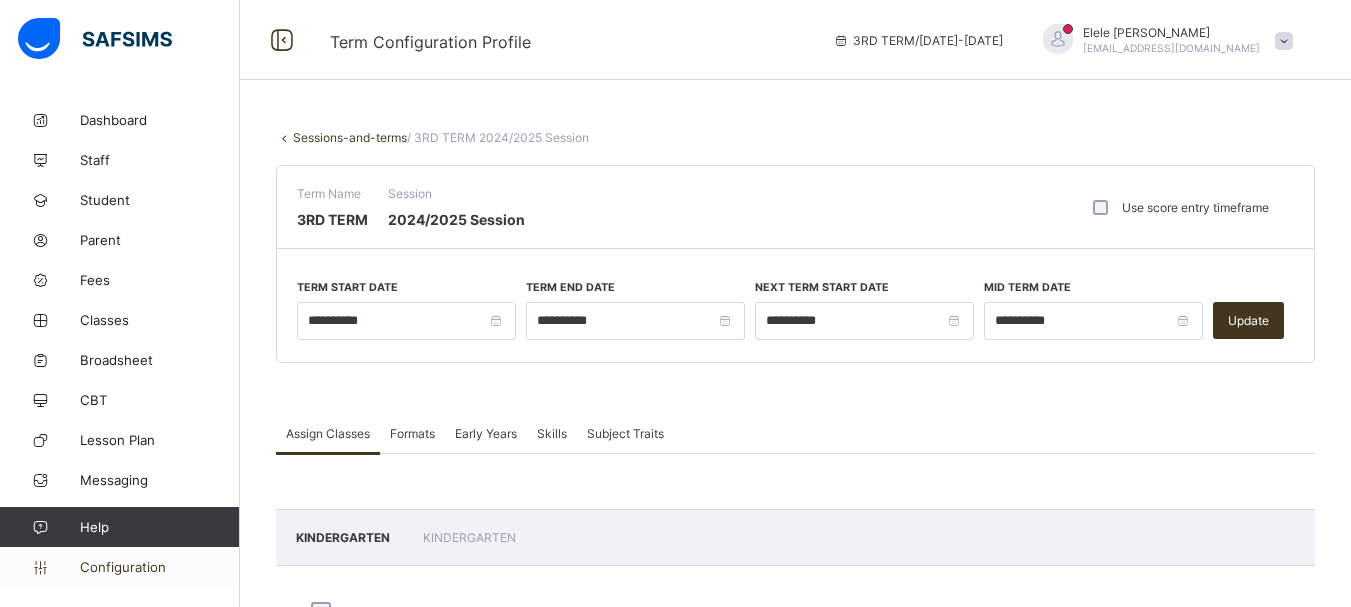 click on "Configuration" at bounding box center [159, 567] 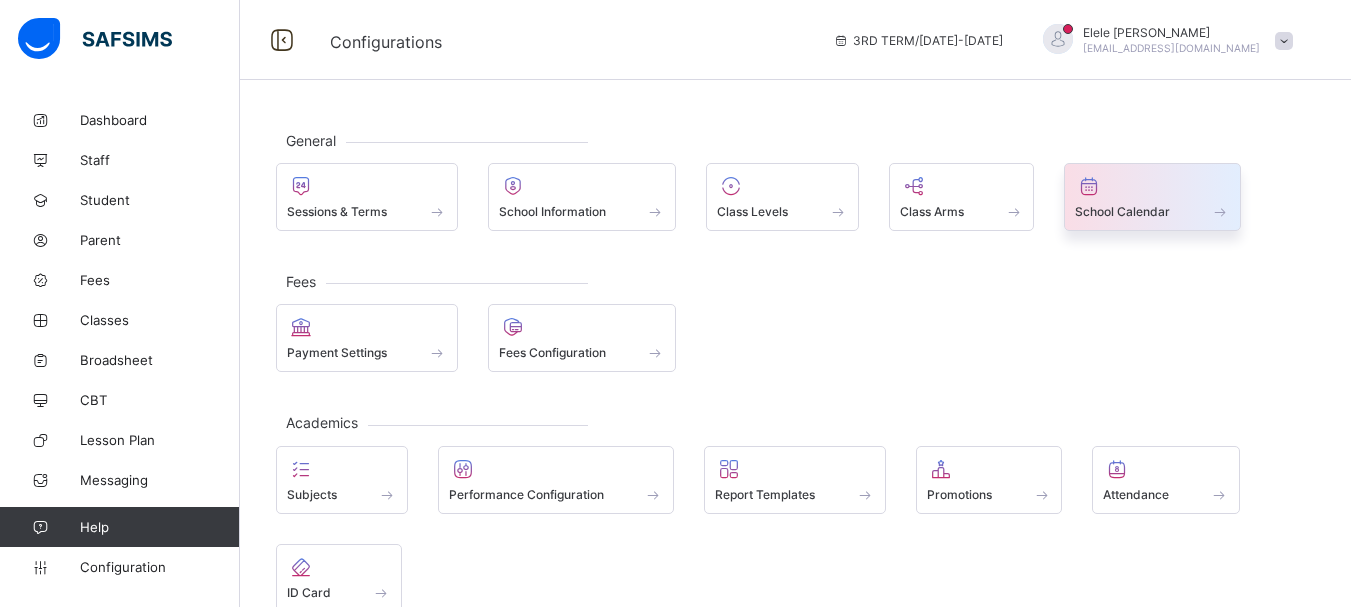 click on "School Calendar" at bounding box center (1122, 211) 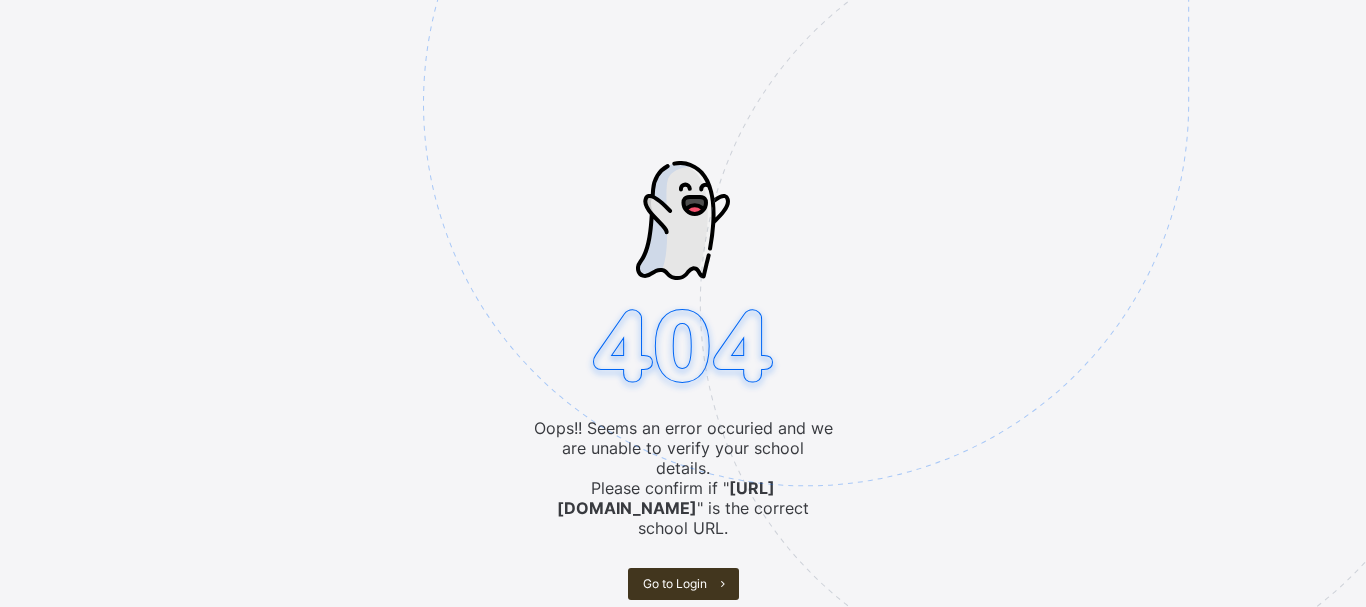 scroll, scrollTop: 0, scrollLeft: 0, axis: both 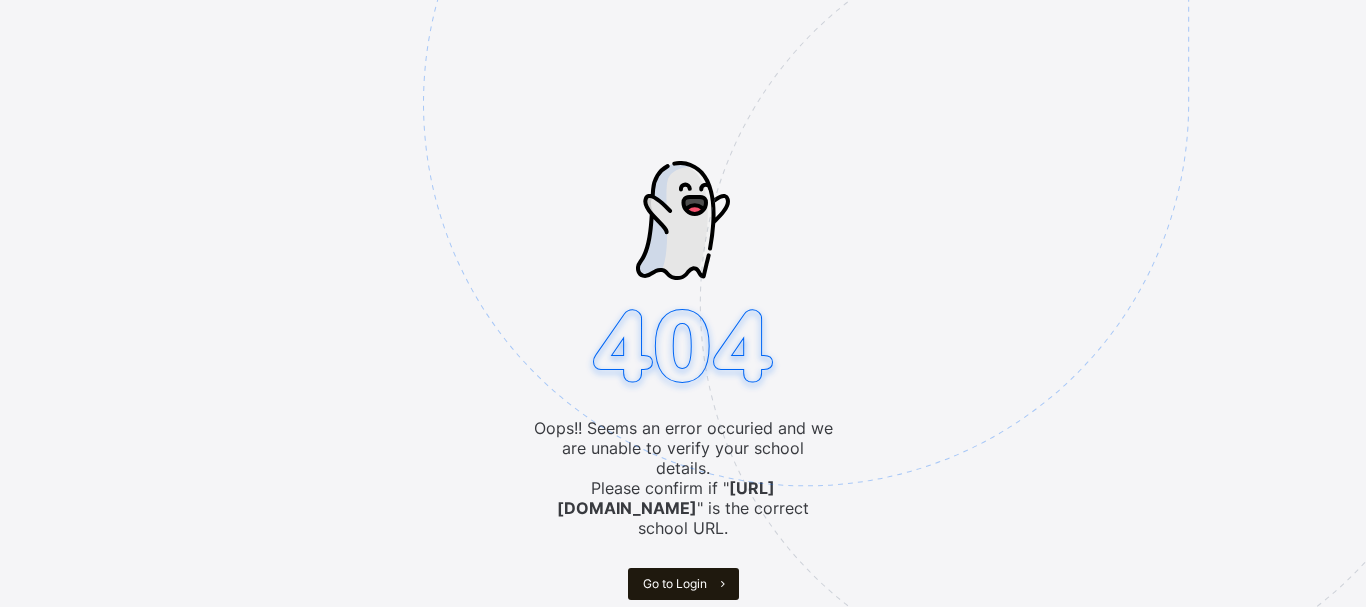click on "Go to Login" at bounding box center [675, 583] 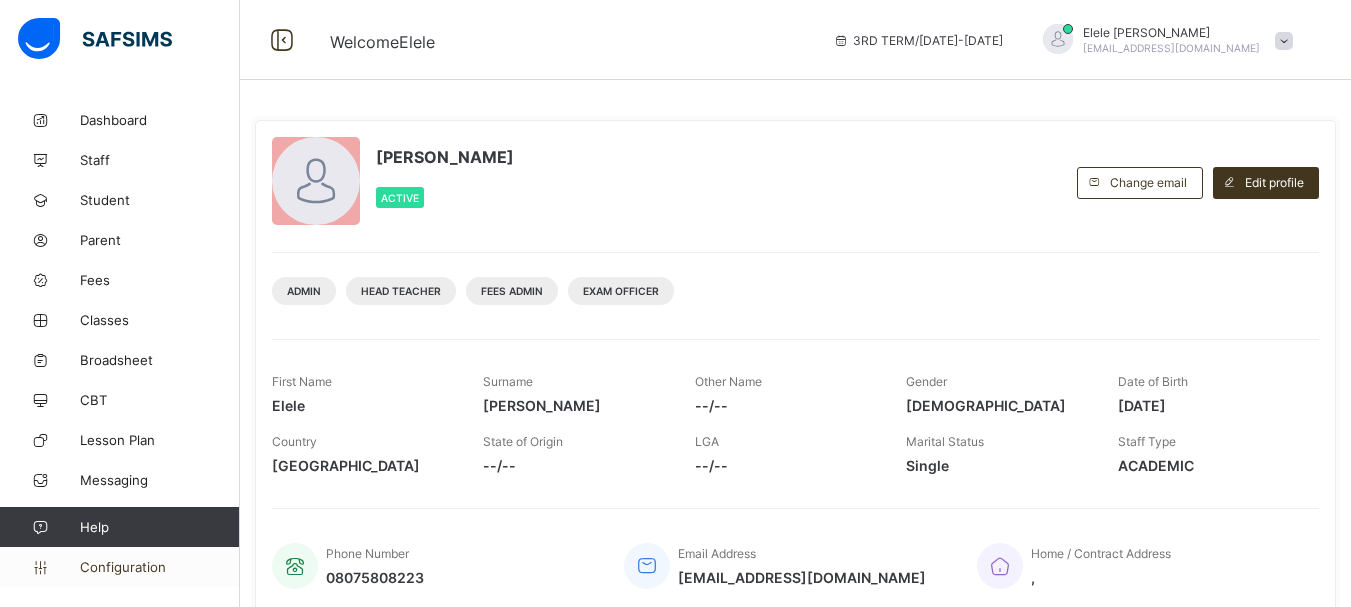 click on "Configuration" at bounding box center [159, 567] 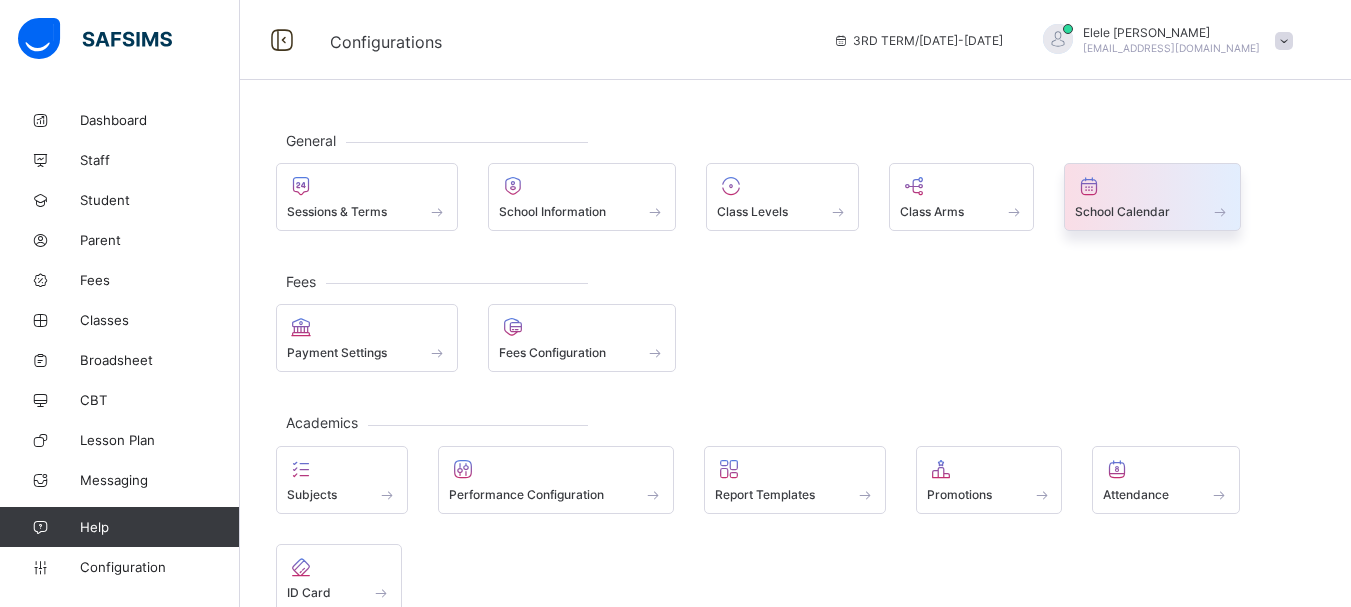 click at bounding box center [1152, 200] 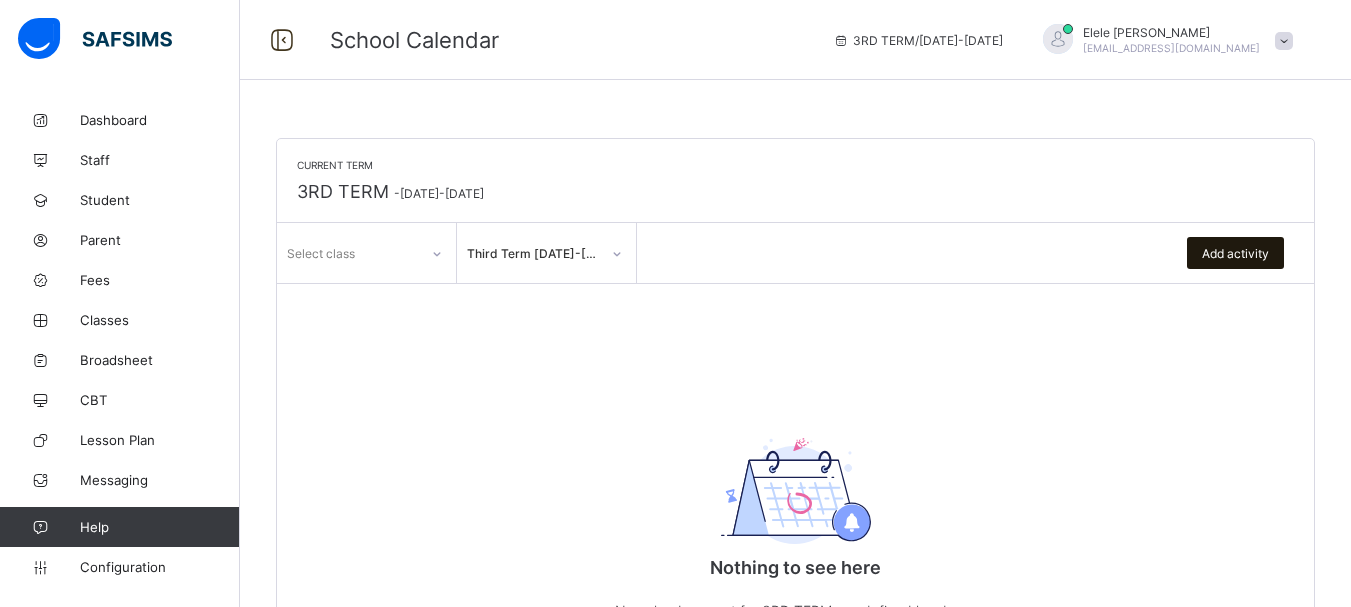 click on "Add activity" at bounding box center [1235, 253] 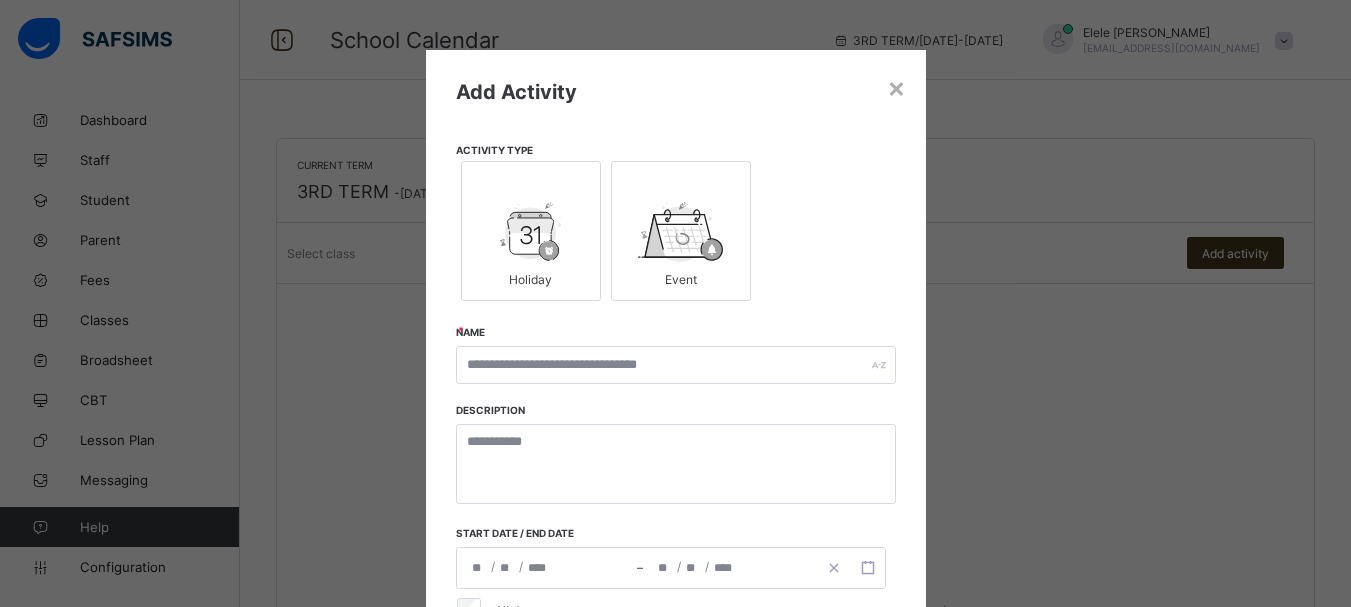 click at bounding box center [531, 232] 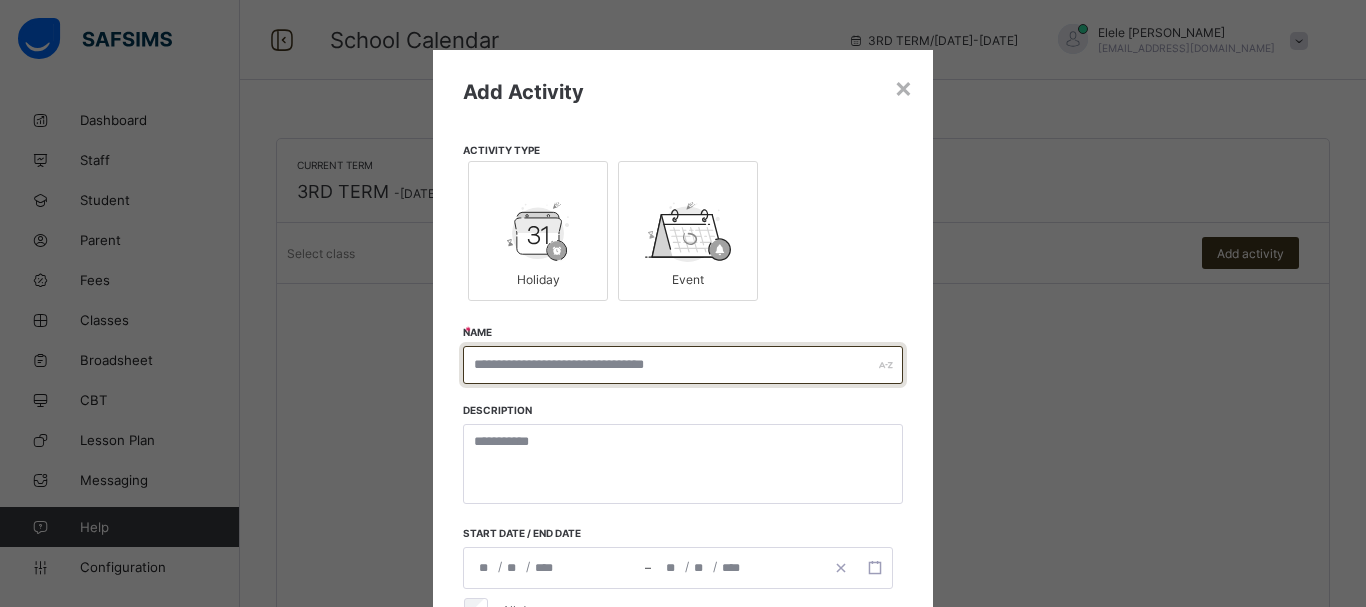click at bounding box center (683, 365) 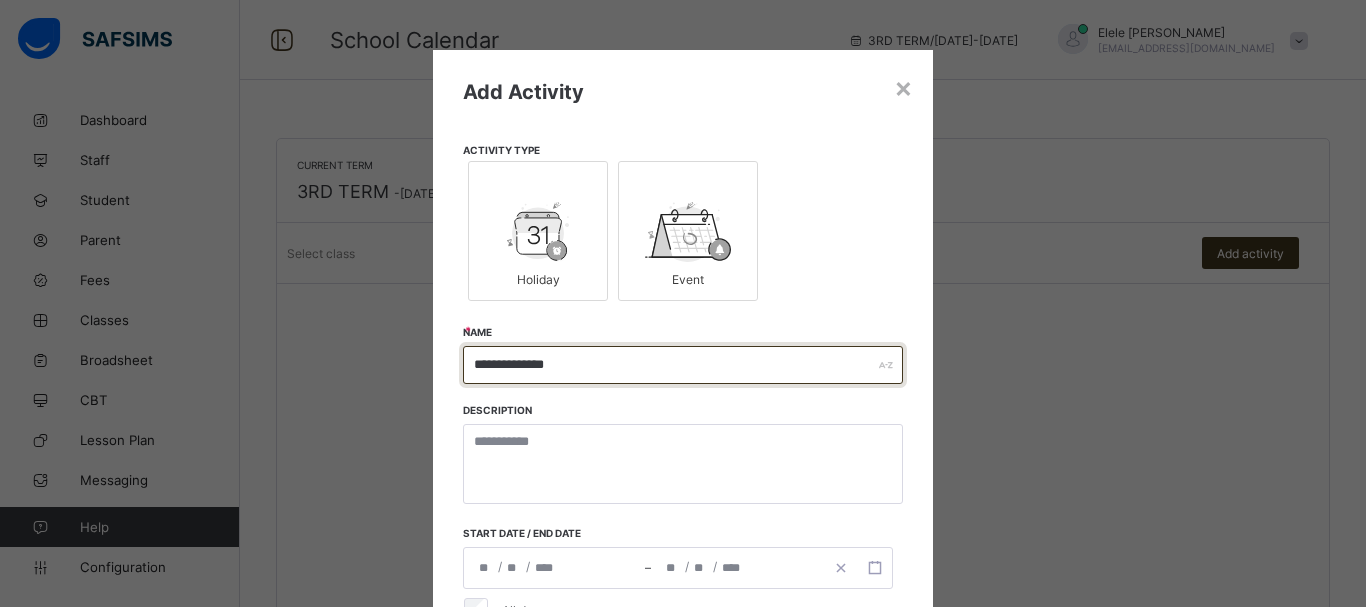 type on "**********" 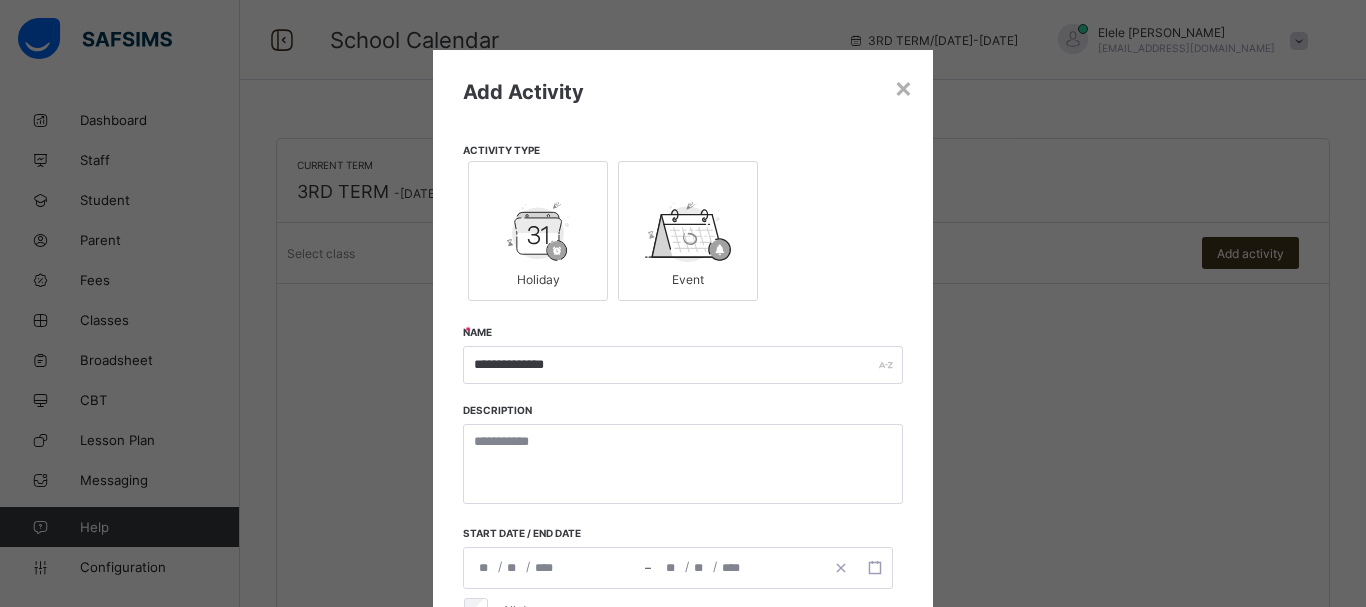 click on "**" 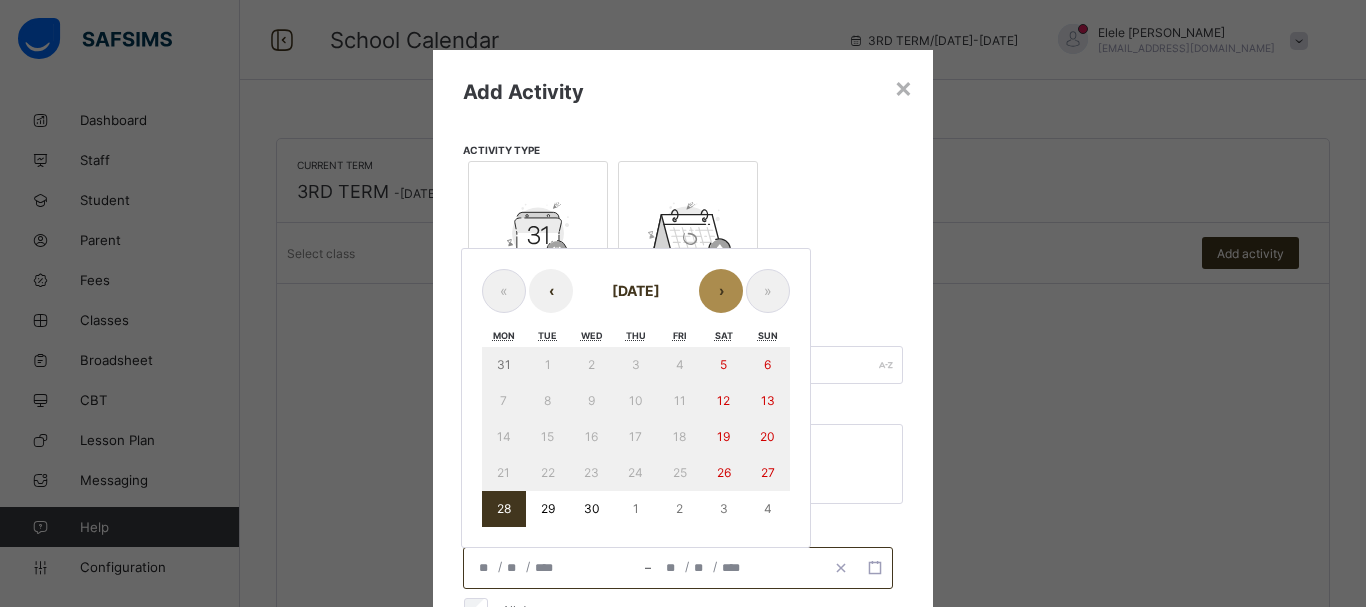 click on "›" at bounding box center (721, 291) 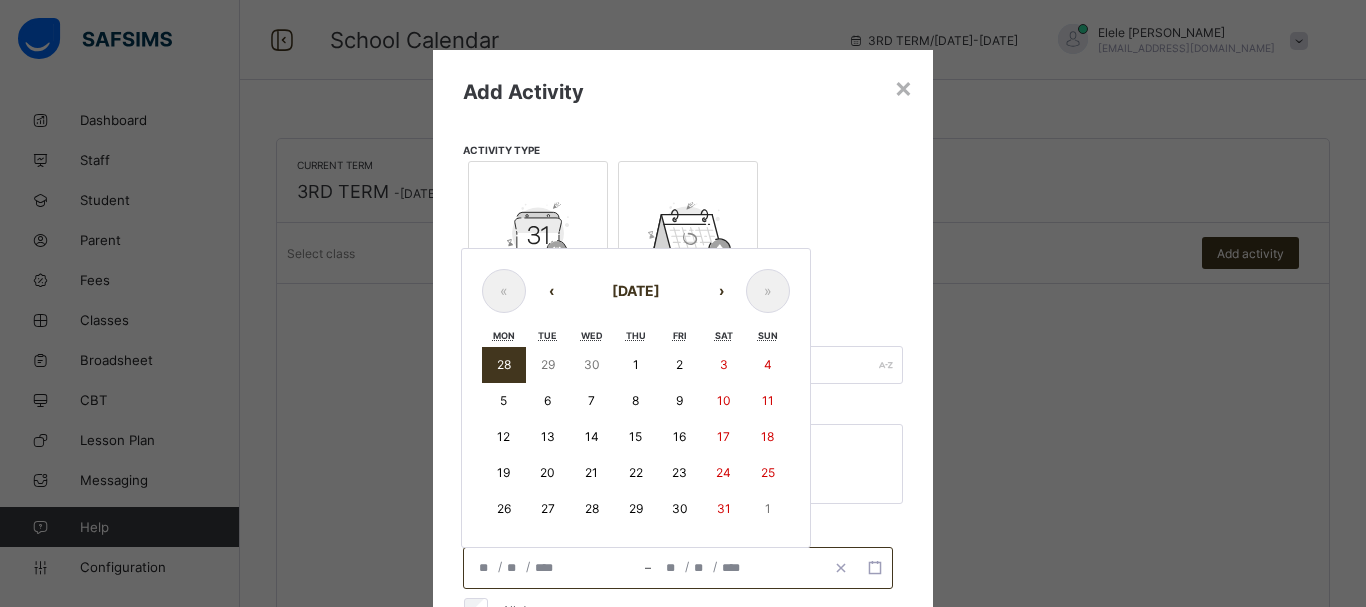 click on "27" at bounding box center (548, 508) 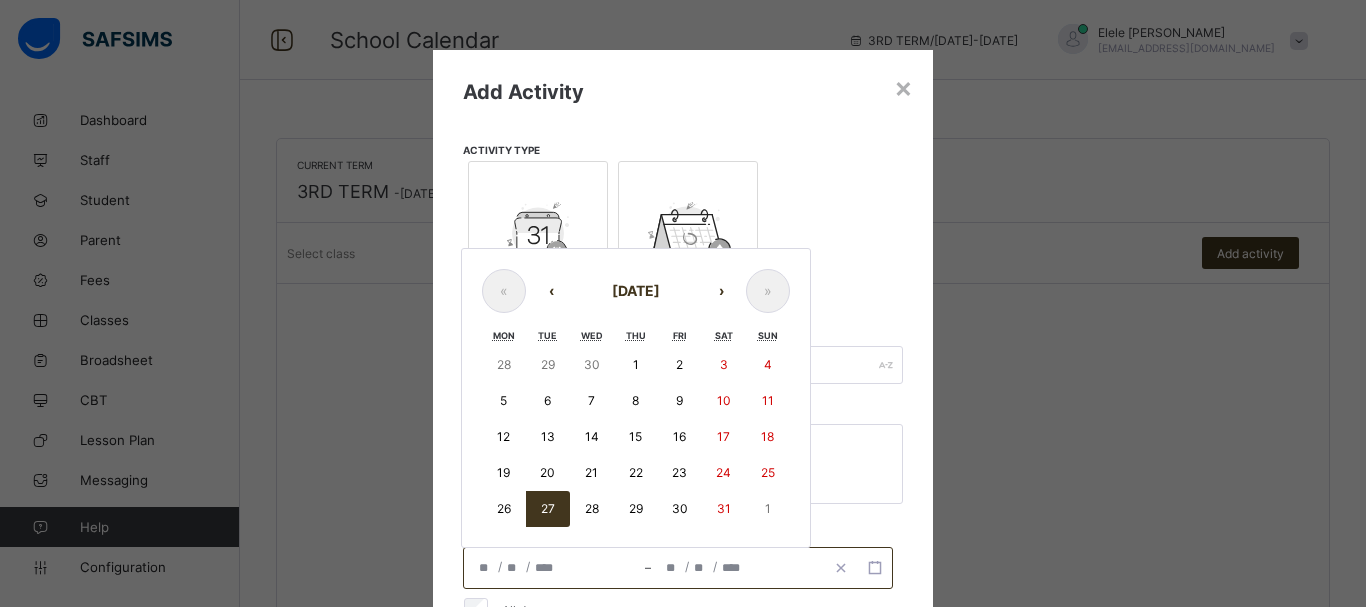 click on "27" at bounding box center [548, 508] 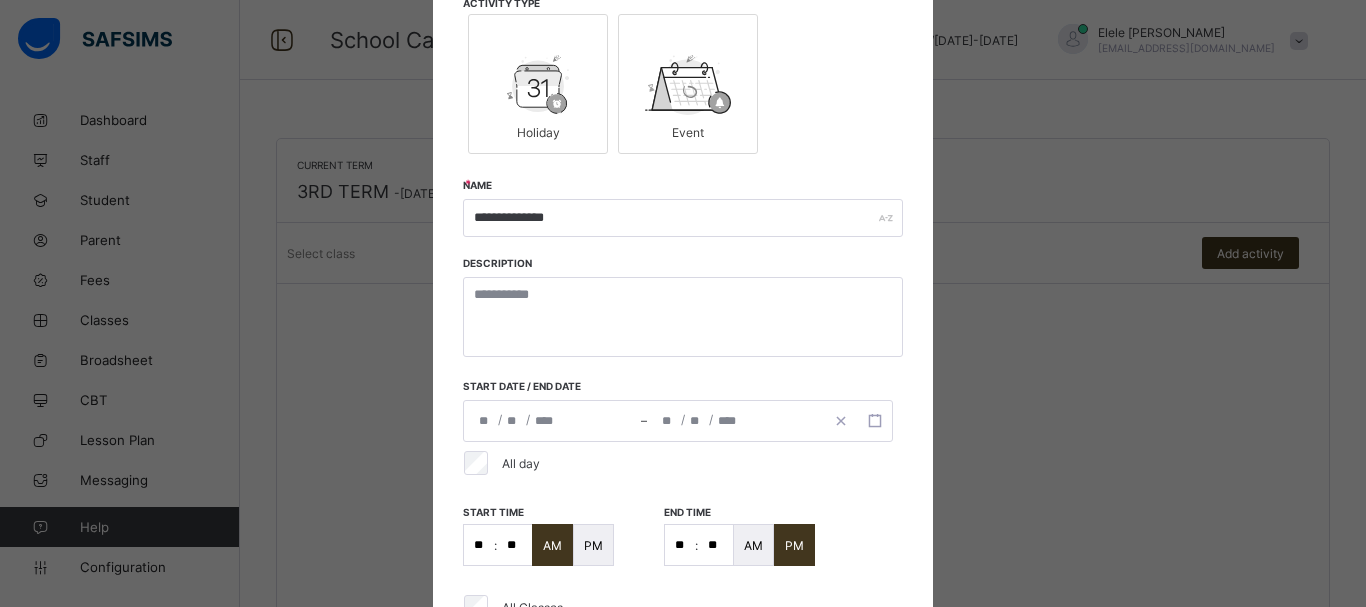 scroll, scrollTop: 149, scrollLeft: 0, axis: vertical 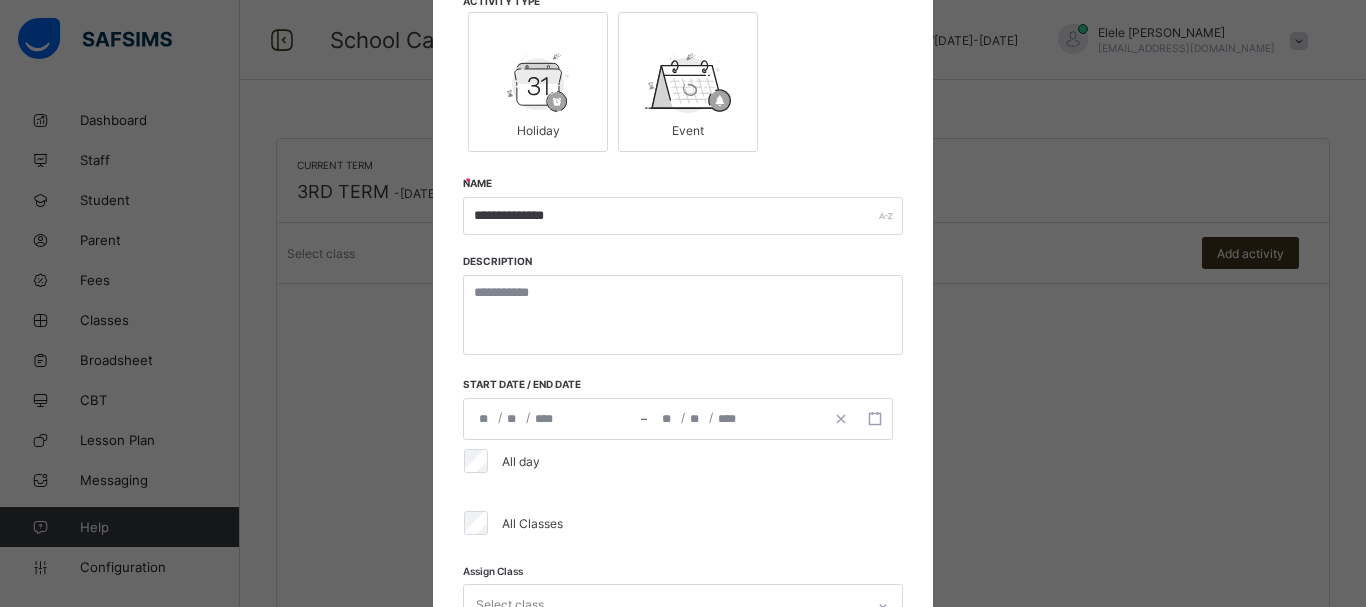 click on "All Classes" at bounding box center [679, 523] 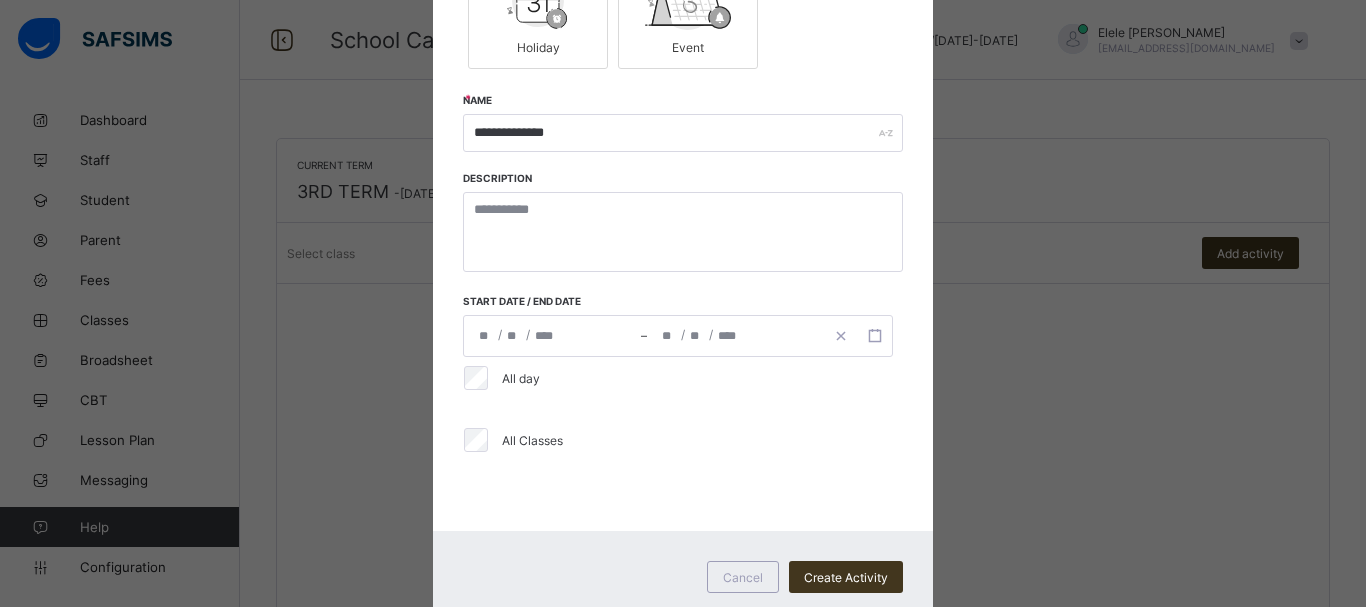 scroll, scrollTop: 298, scrollLeft: 0, axis: vertical 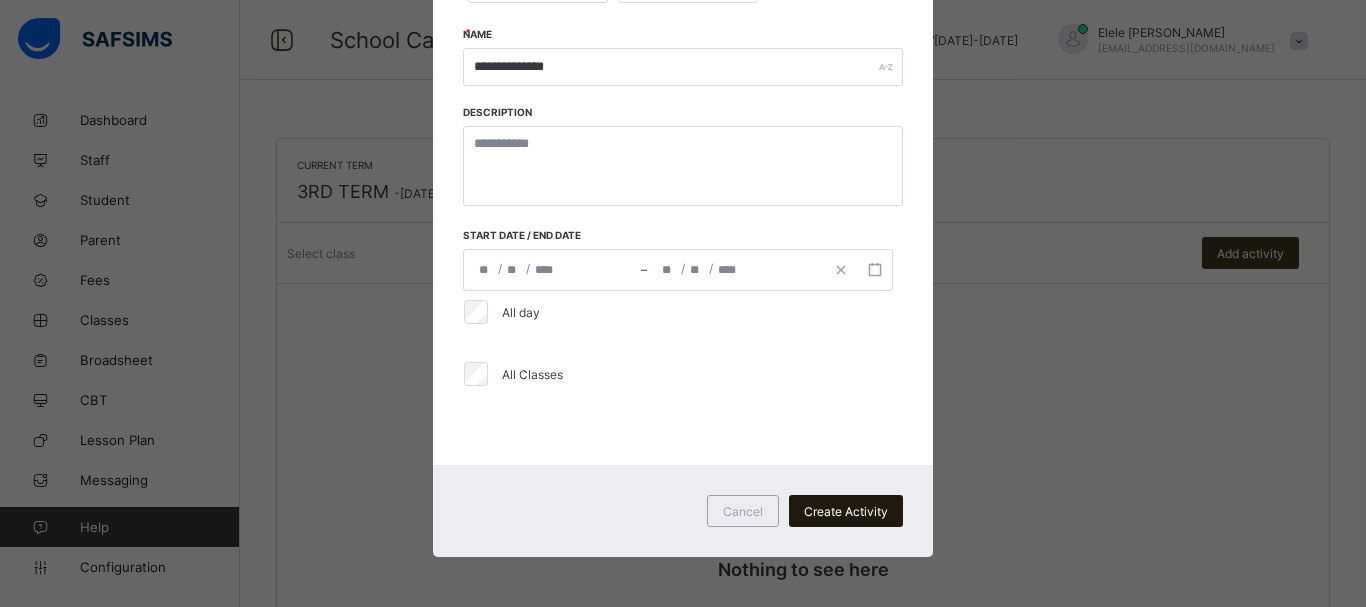 click on "Create Activity" at bounding box center [846, 511] 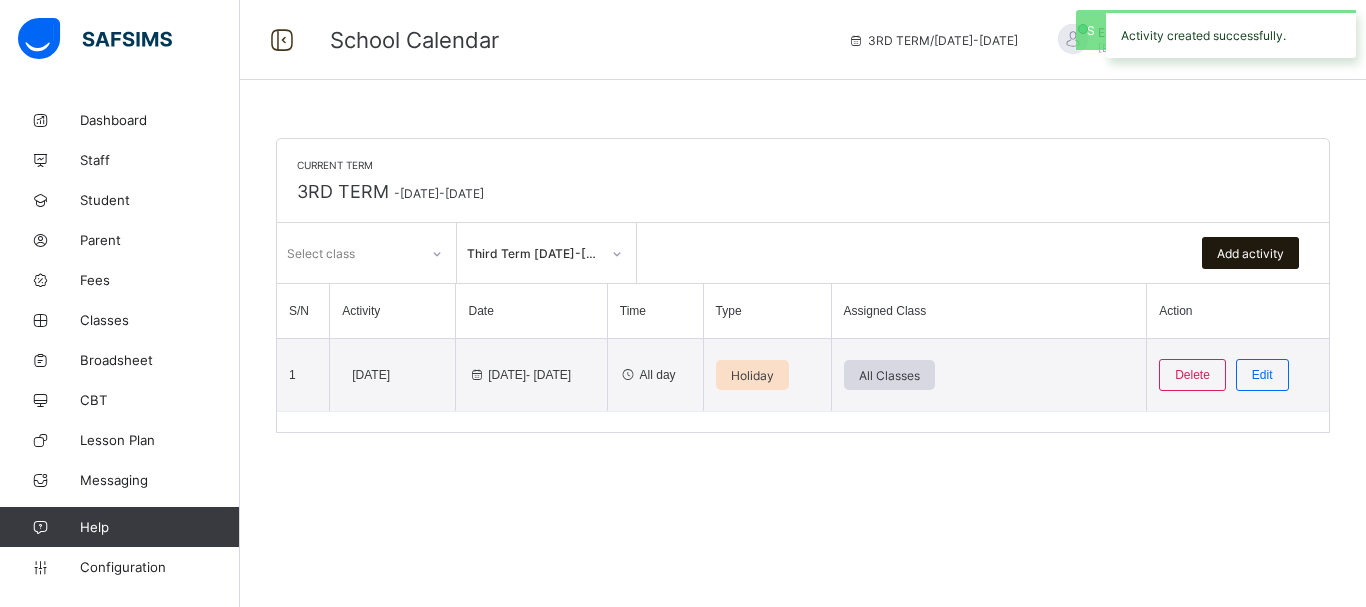 click on "Add activity" at bounding box center [1250, 253] 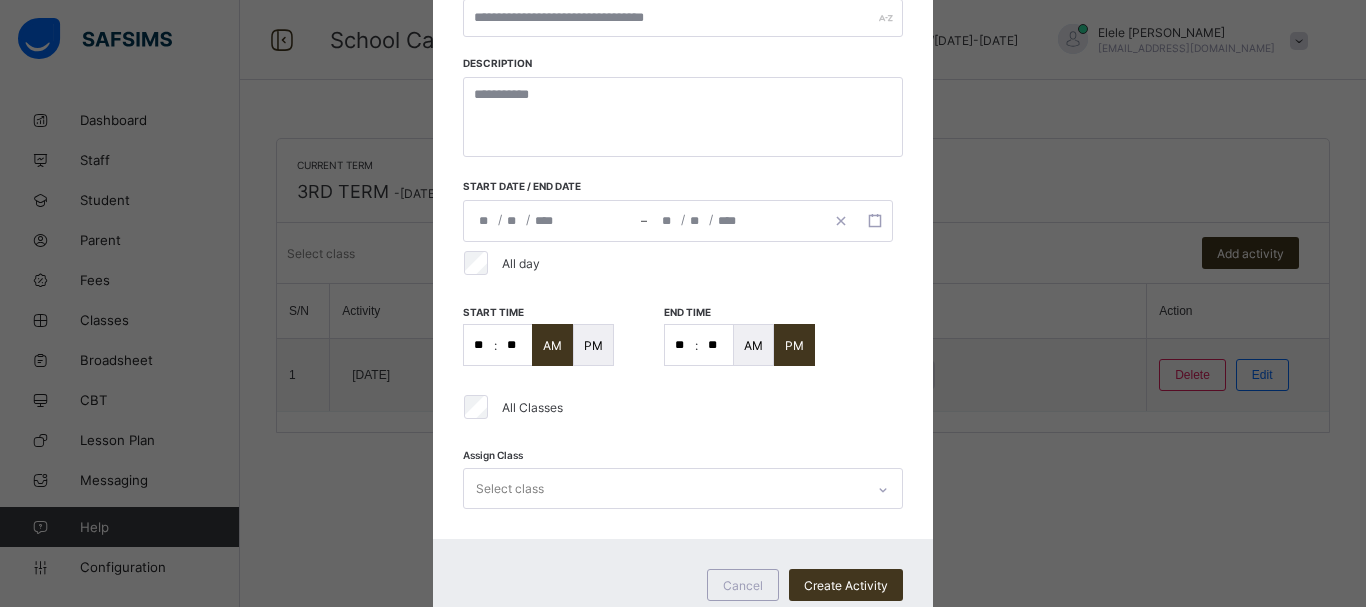 scroll, scrollTop: 371, scrollLeft: 0, axis: vertical 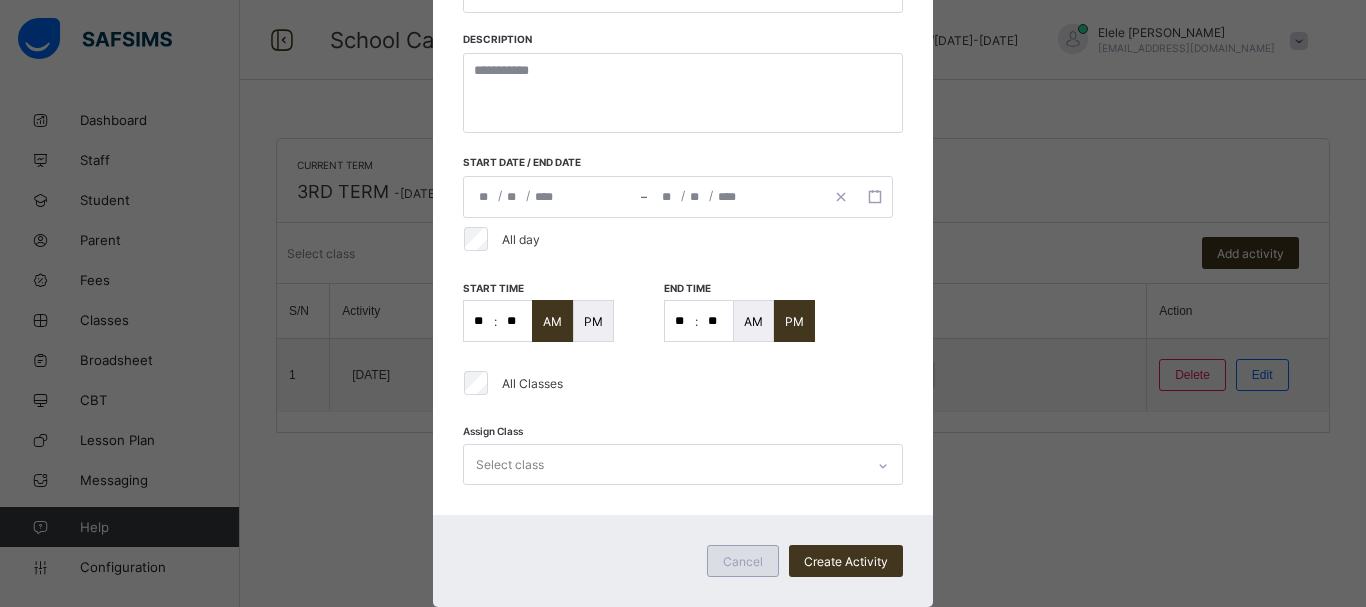 click on "Cancel" at bounding box center [743, 561] 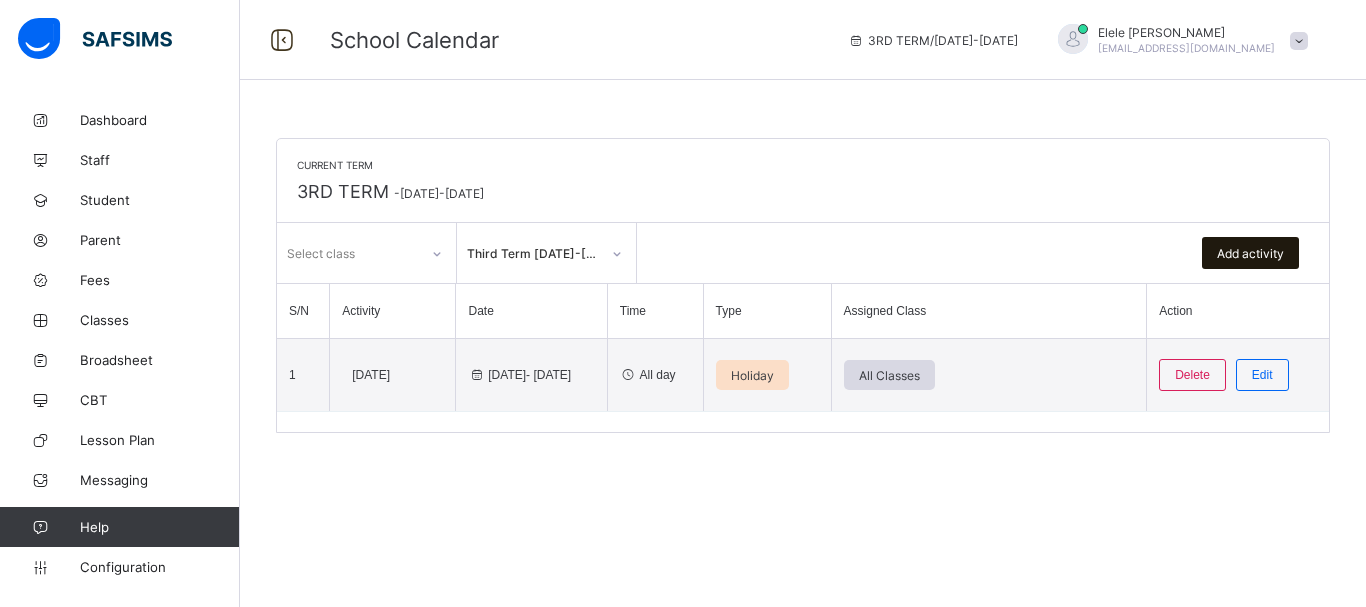 click on "Add activity" at bounding box center (1250, 253) 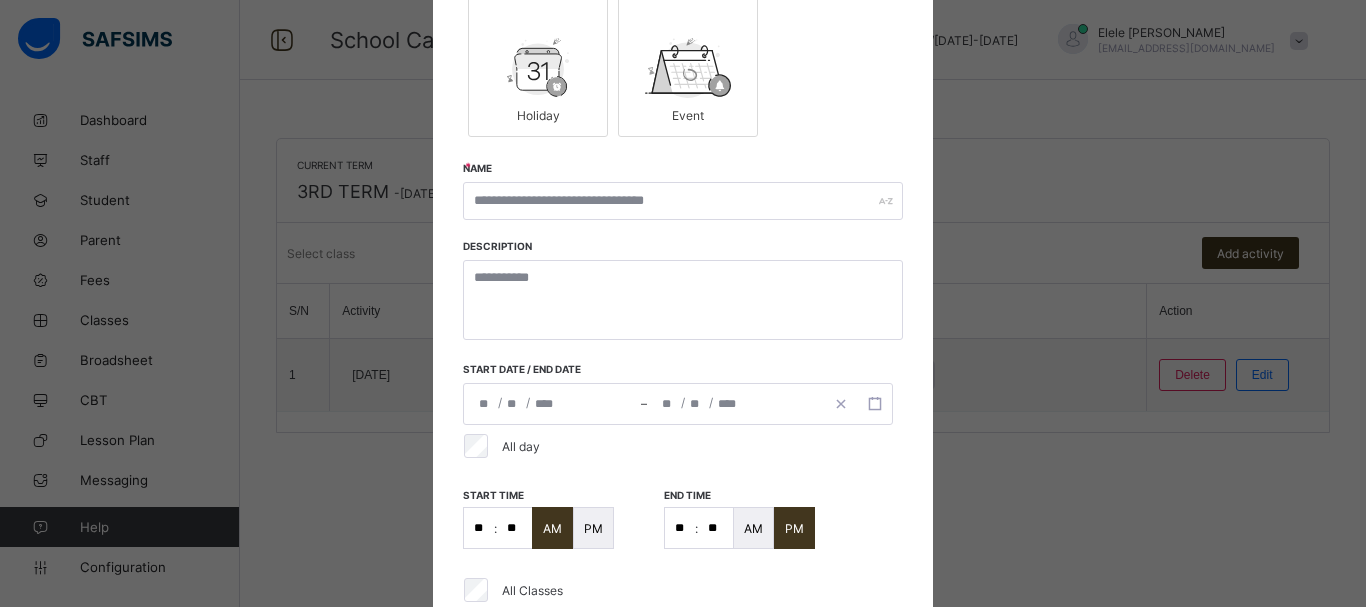 scroll, scrollTop: 139, scrollLeft: 0, axis: vertical 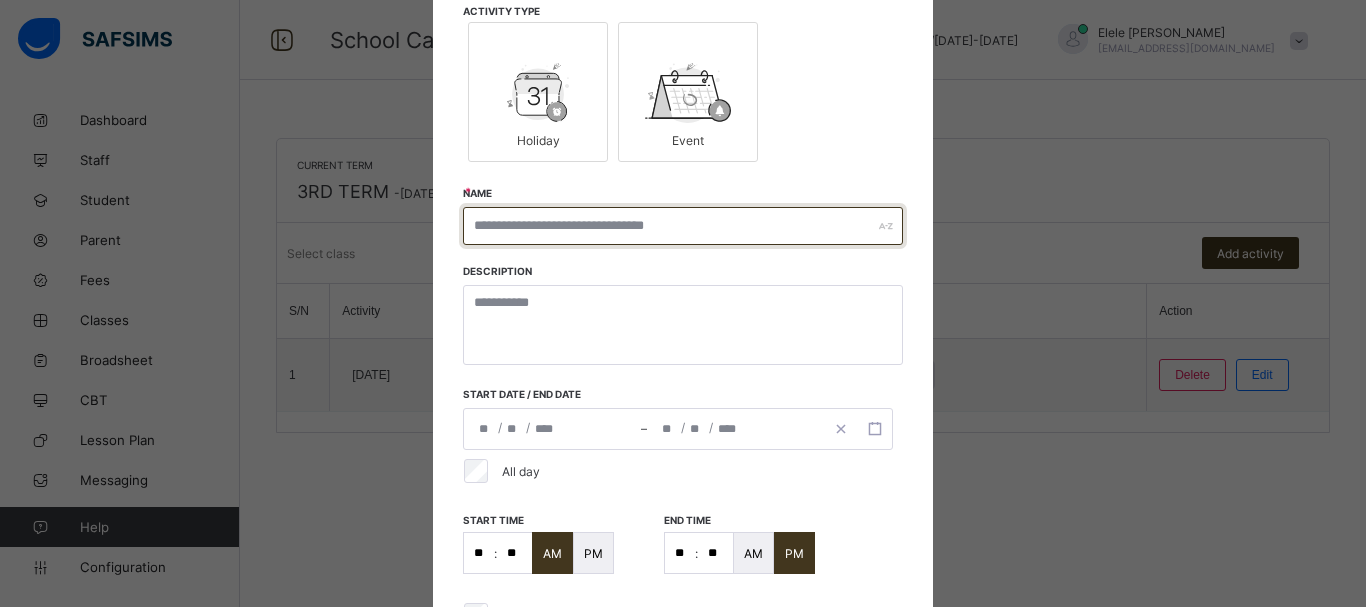 click at bounding box center (683, 226) 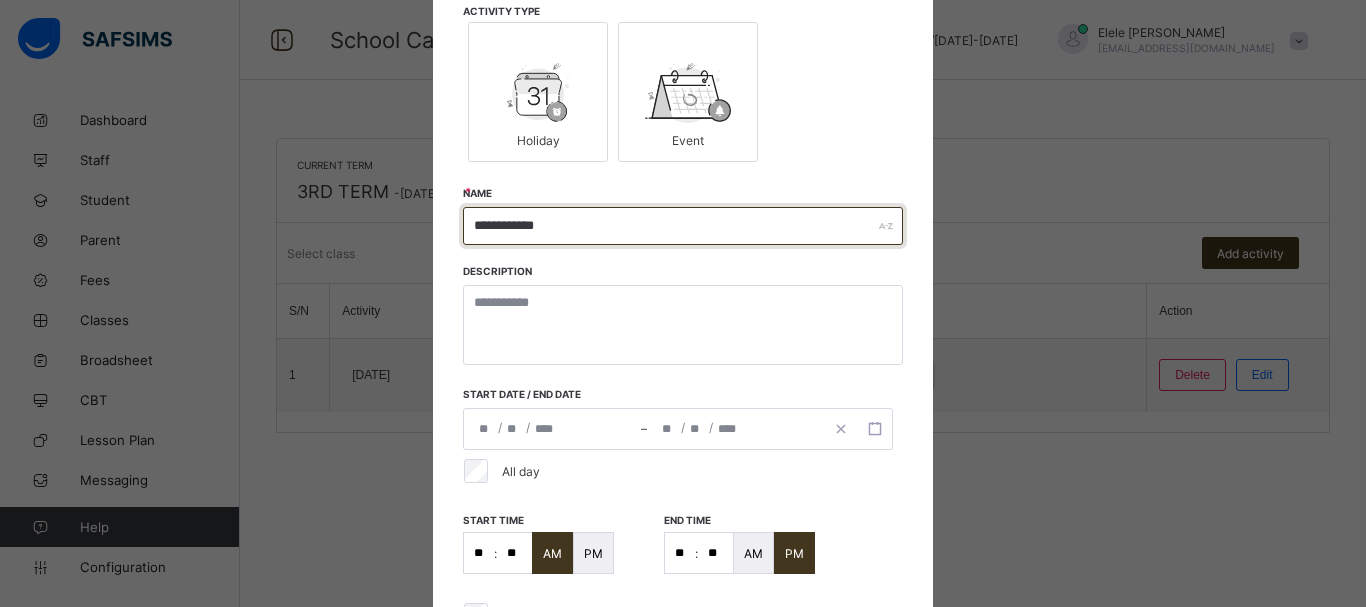 type on "**********" 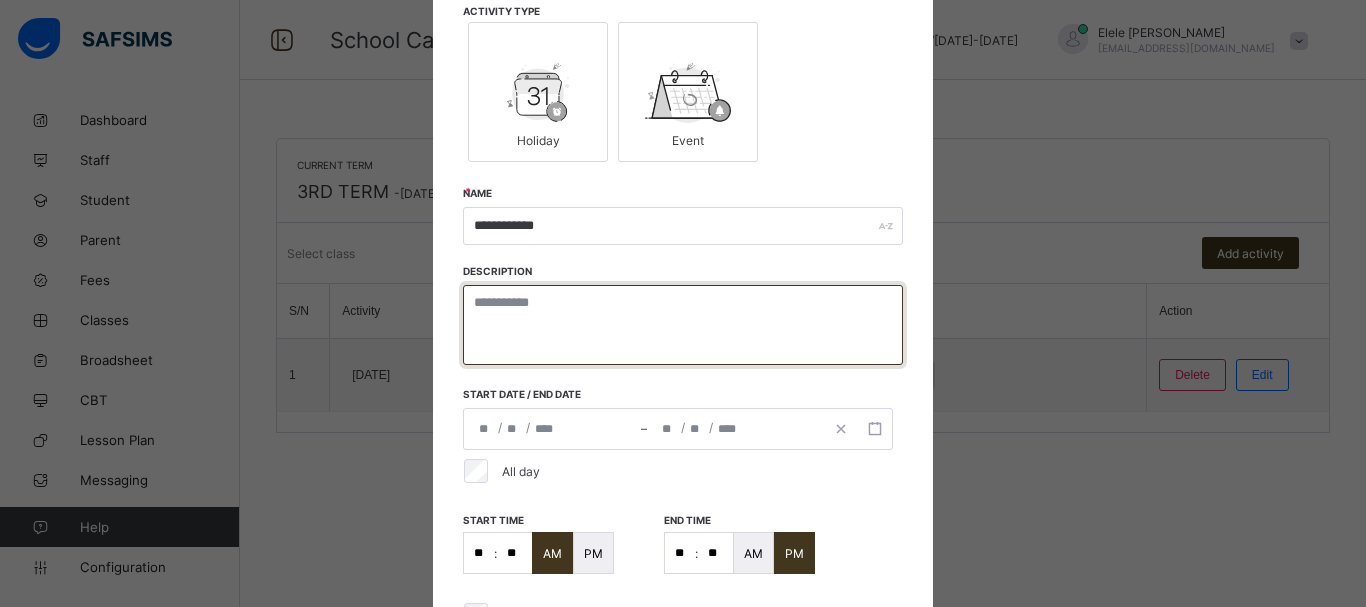 click at bounding box center [683, 325] 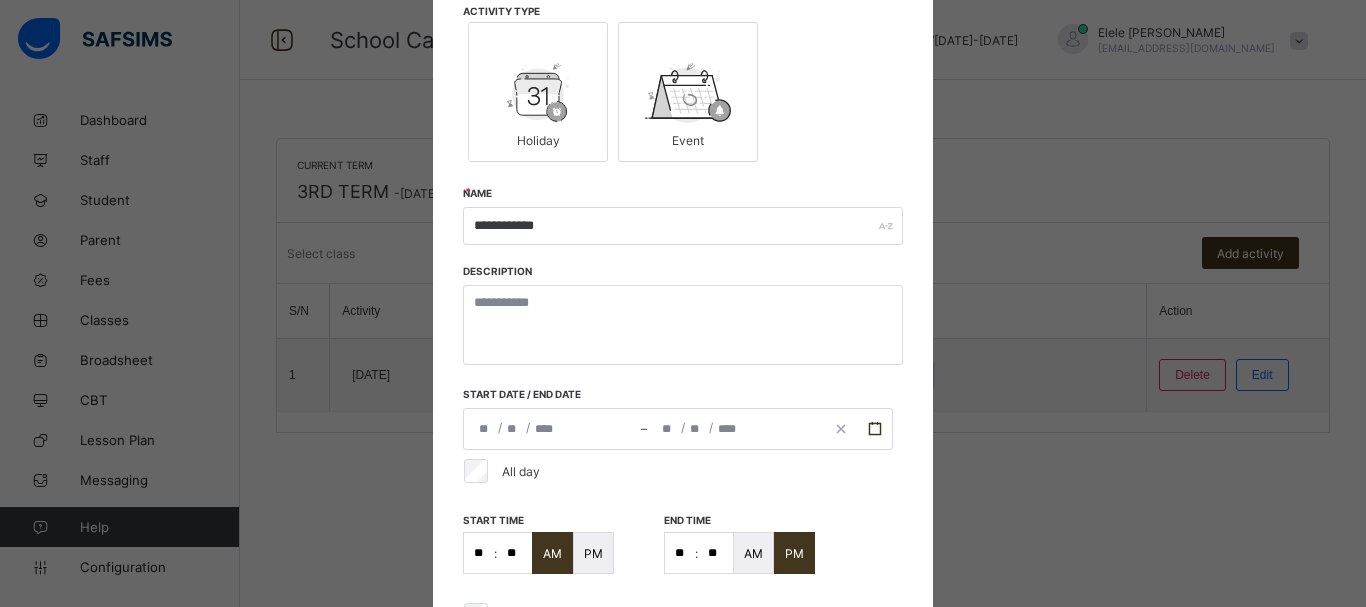 click 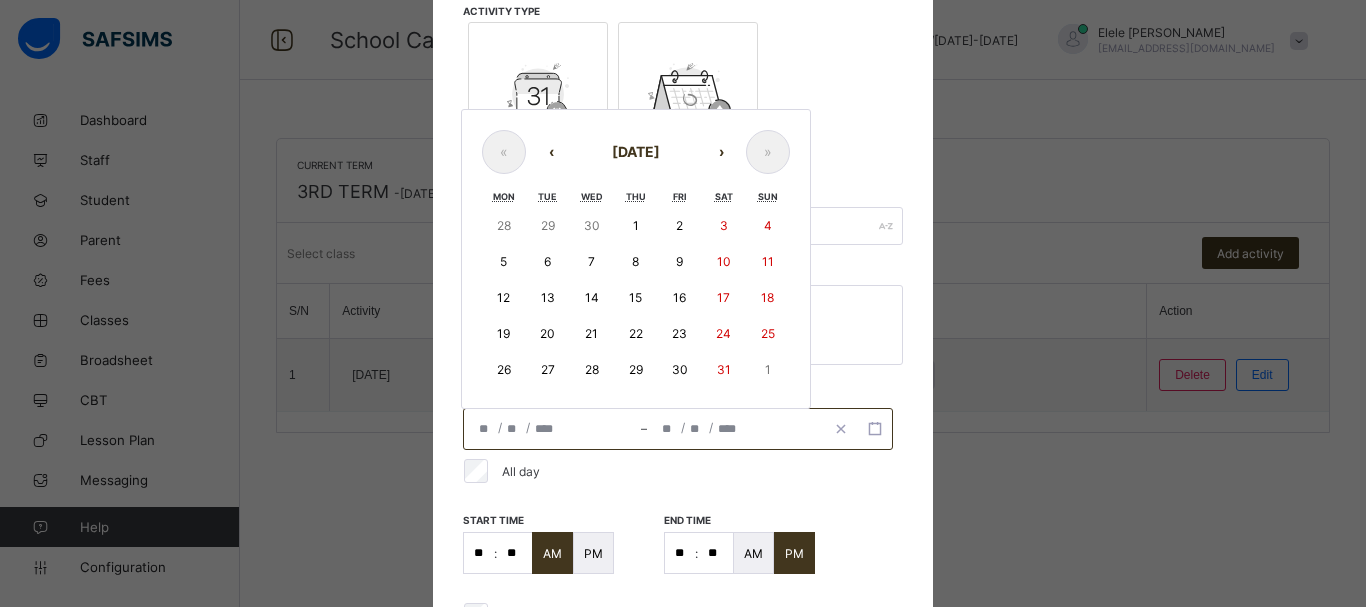 click on "1" at bounding box center [636, 225] 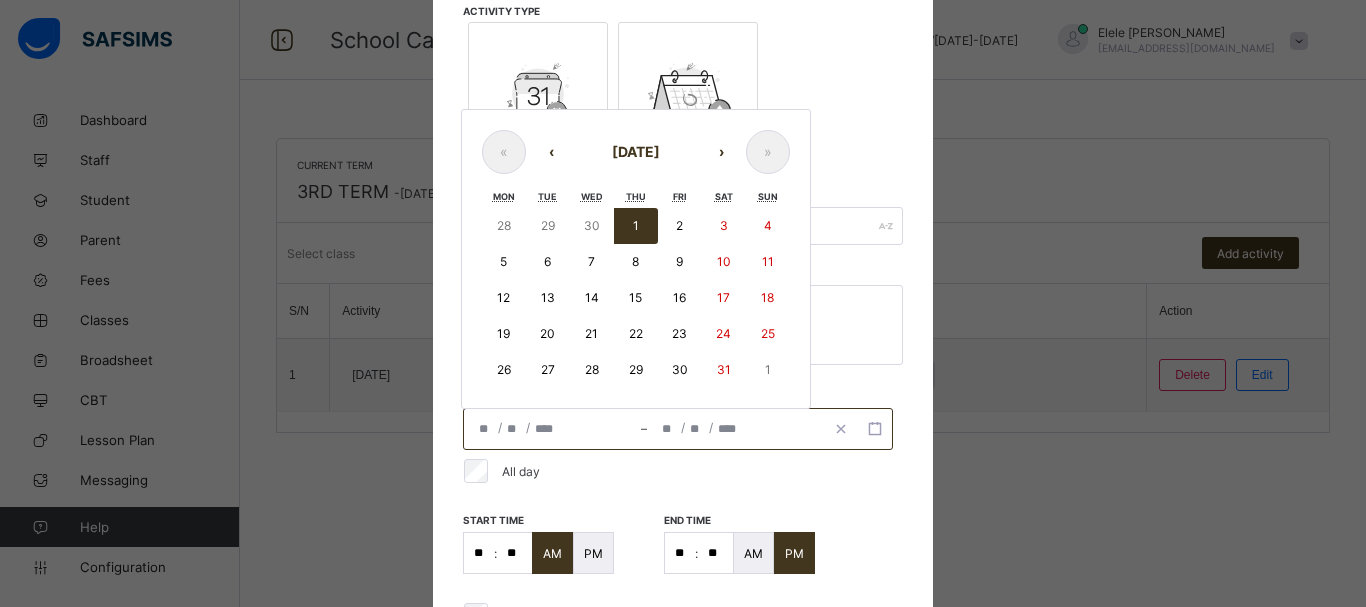 click on "1" at bounding box center [636, 226] 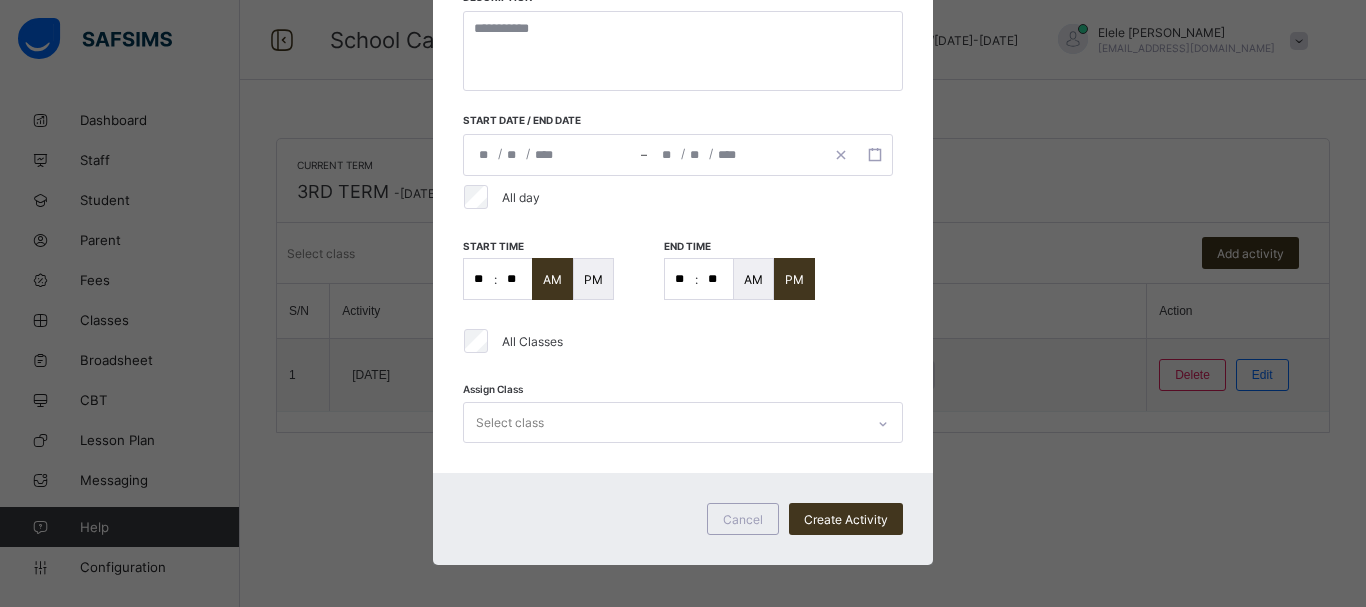 scroll, scrollTop: 420, scrollLeft: 0, axis: vertical 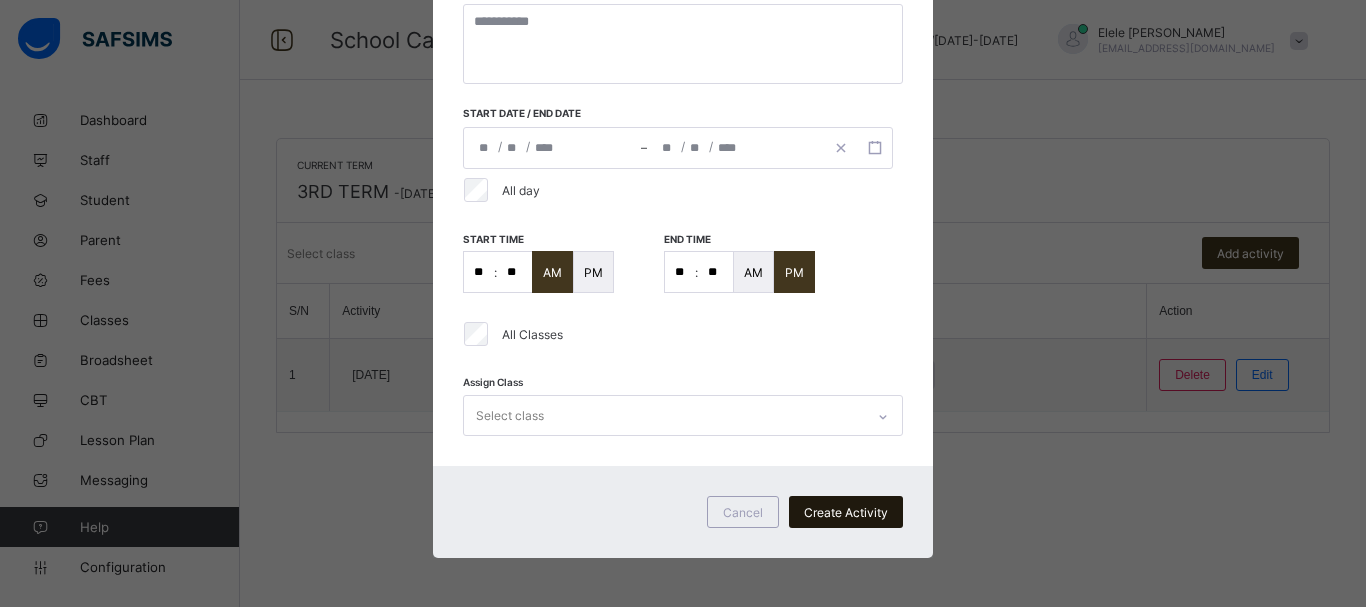 click on "Create Activity" at bounding box center (846, 512) 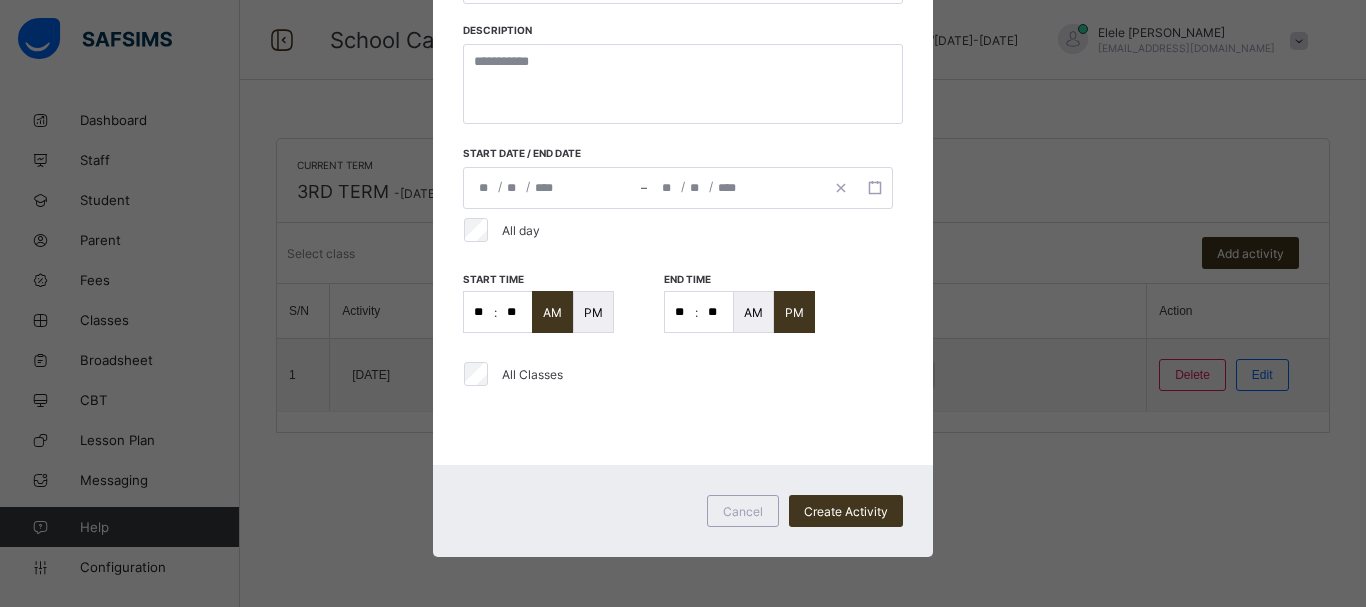 scroll, scrollTop: 380, scrollLeft: 0, axis: vertical 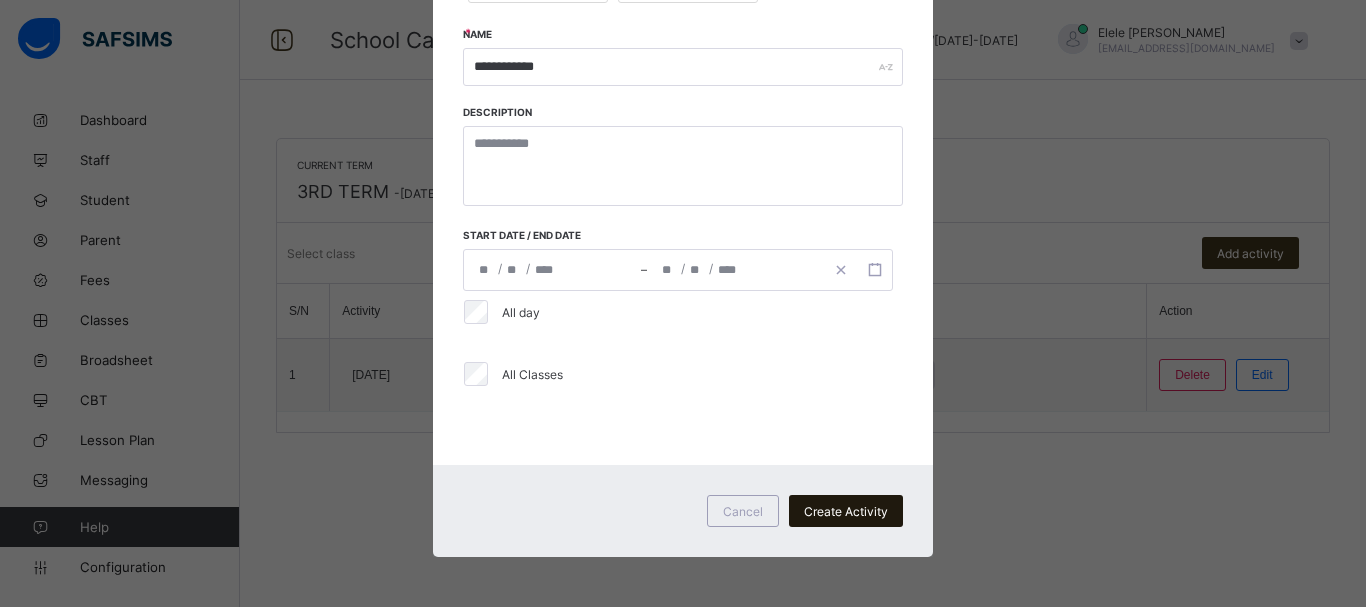 click on "Create Activity" at bounding box center (846, 511) 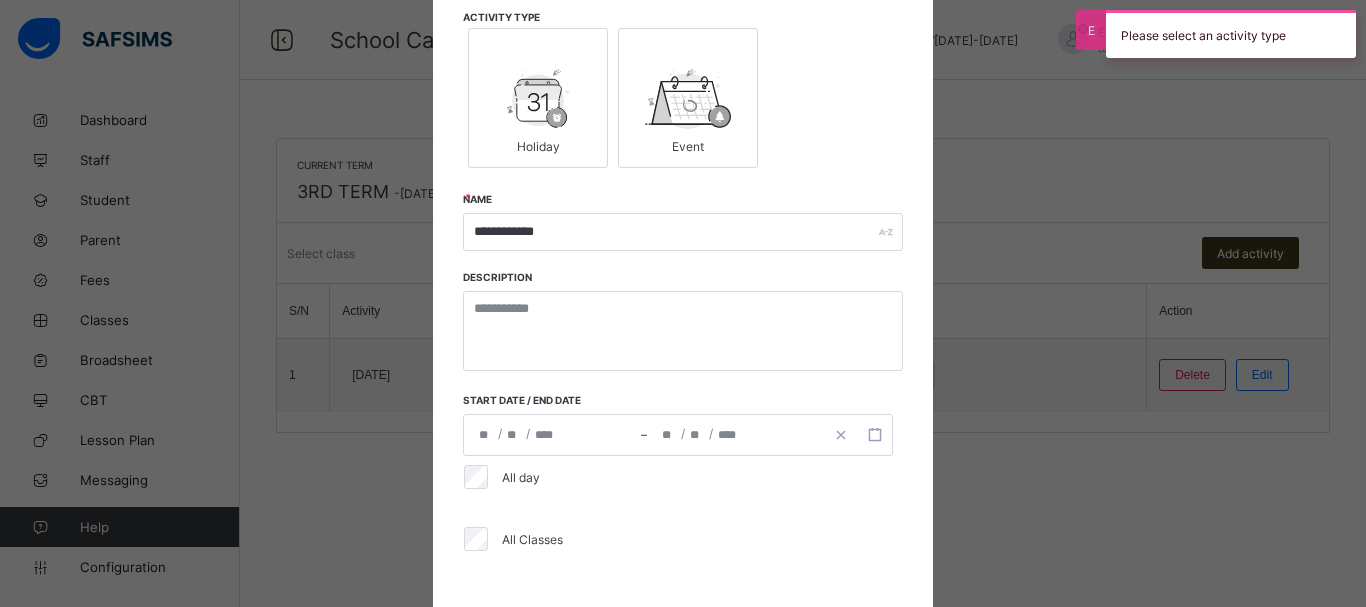 scroll, scrollTop: 125, scrollLeft: 0, axis: vertical 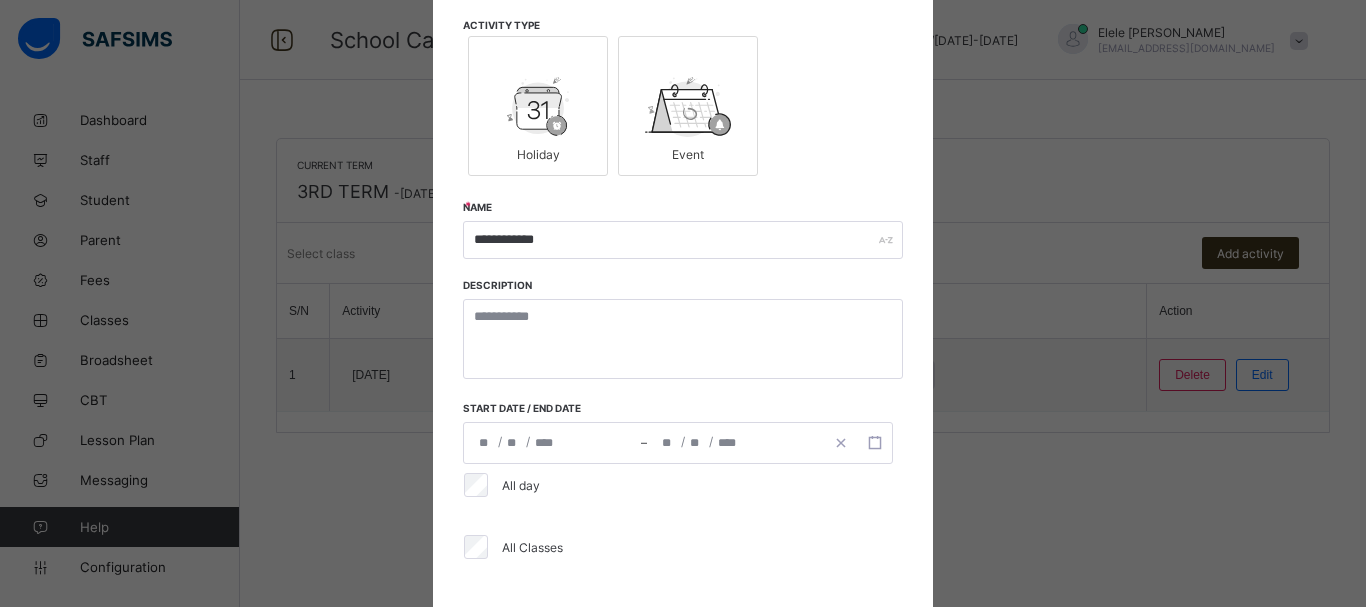 click on "Holiday" at bounding box center [538, 154] 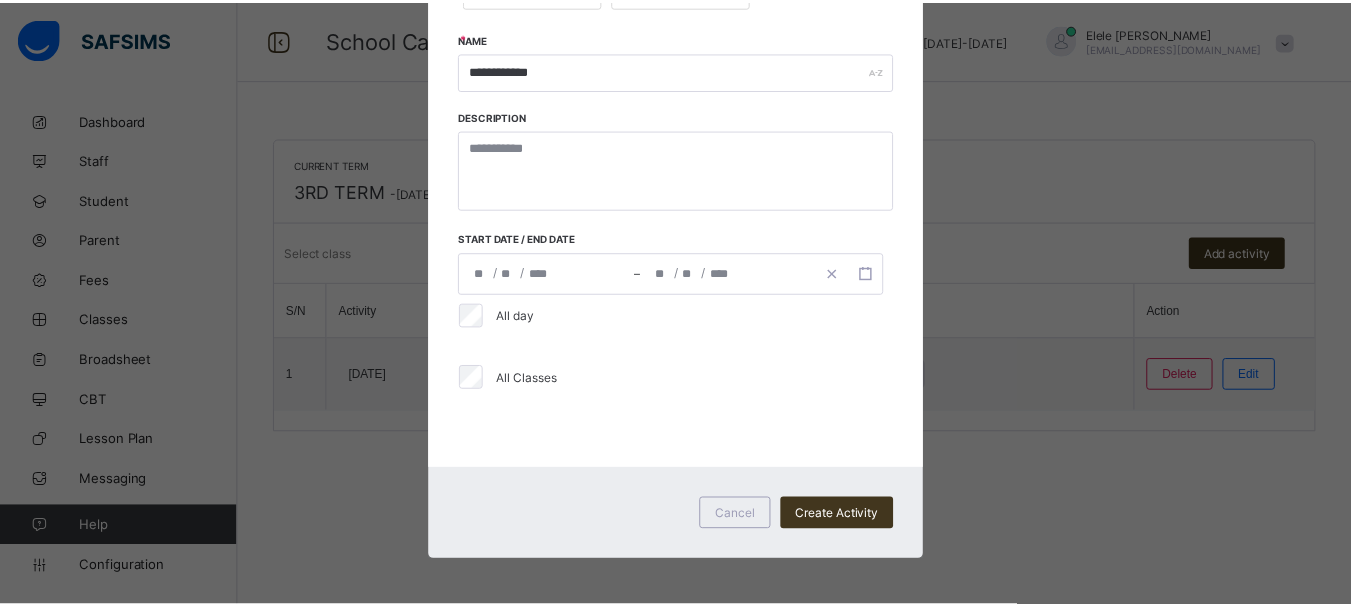 scroll, scrollTop: 297, scrollLeft: 0, axis: vertical 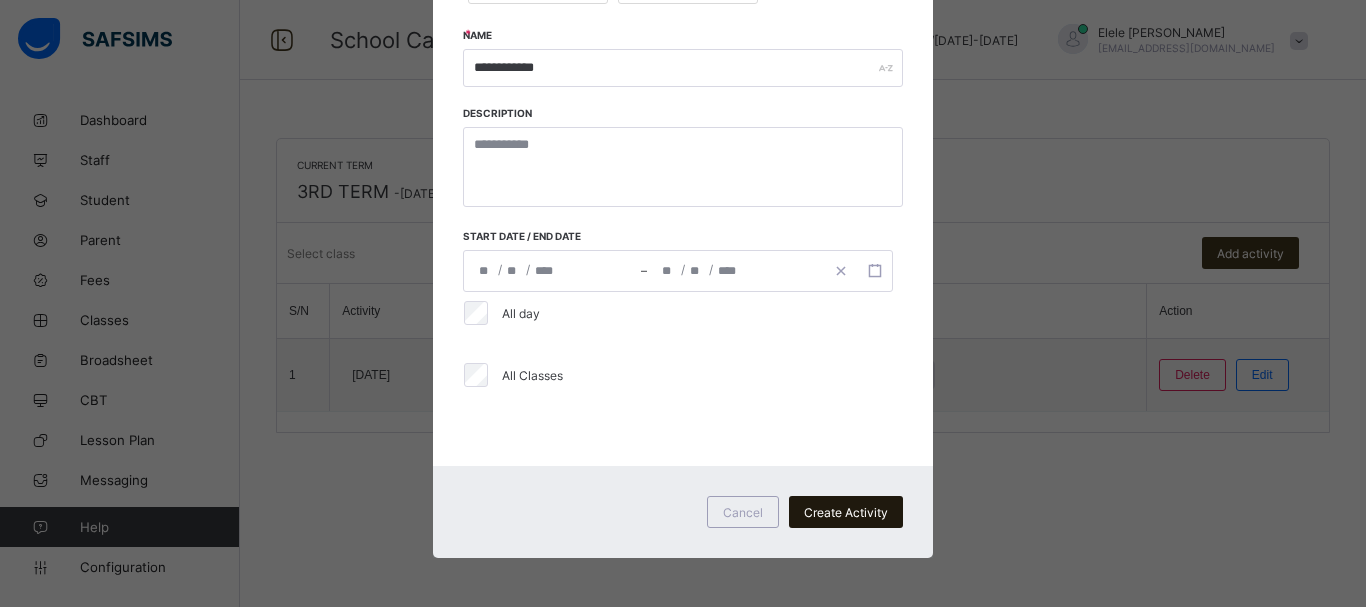 click on "Create Activity" at bounding box center [846, 512] 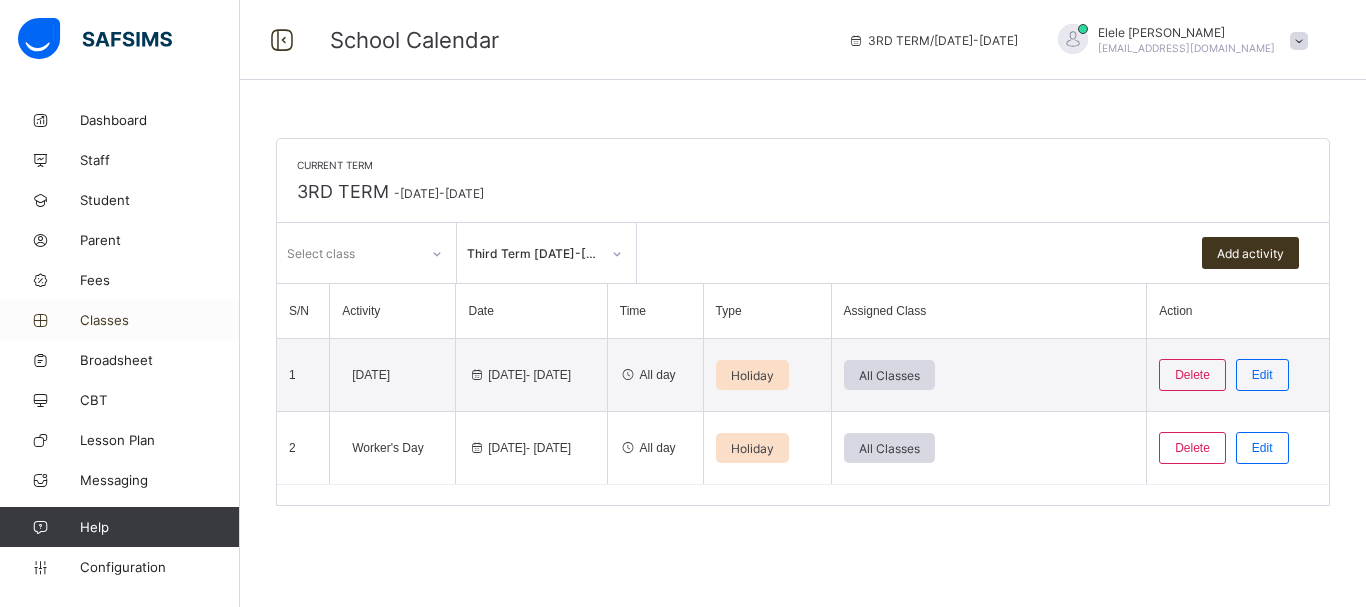 click on "Classes" at bounding box center [160, 320] 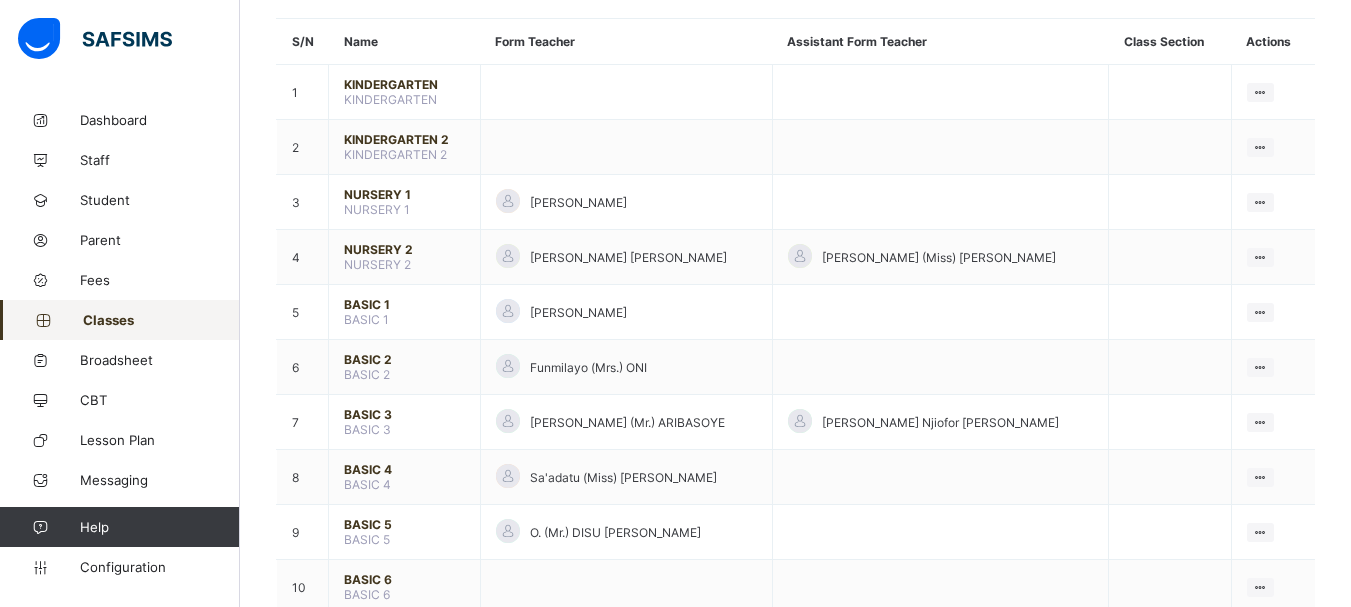 scroll, scrollTop: 203, scrollLeft: 0, axis: vertical 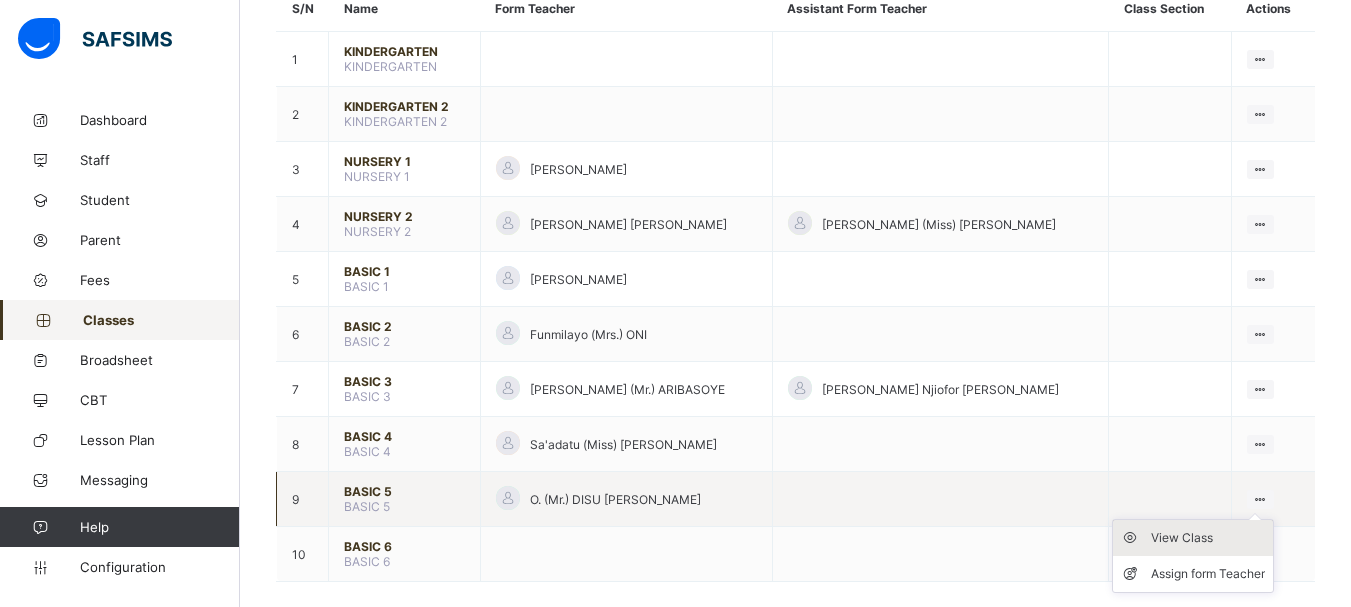 click on "View Class" at bounding box center [1208, 538] 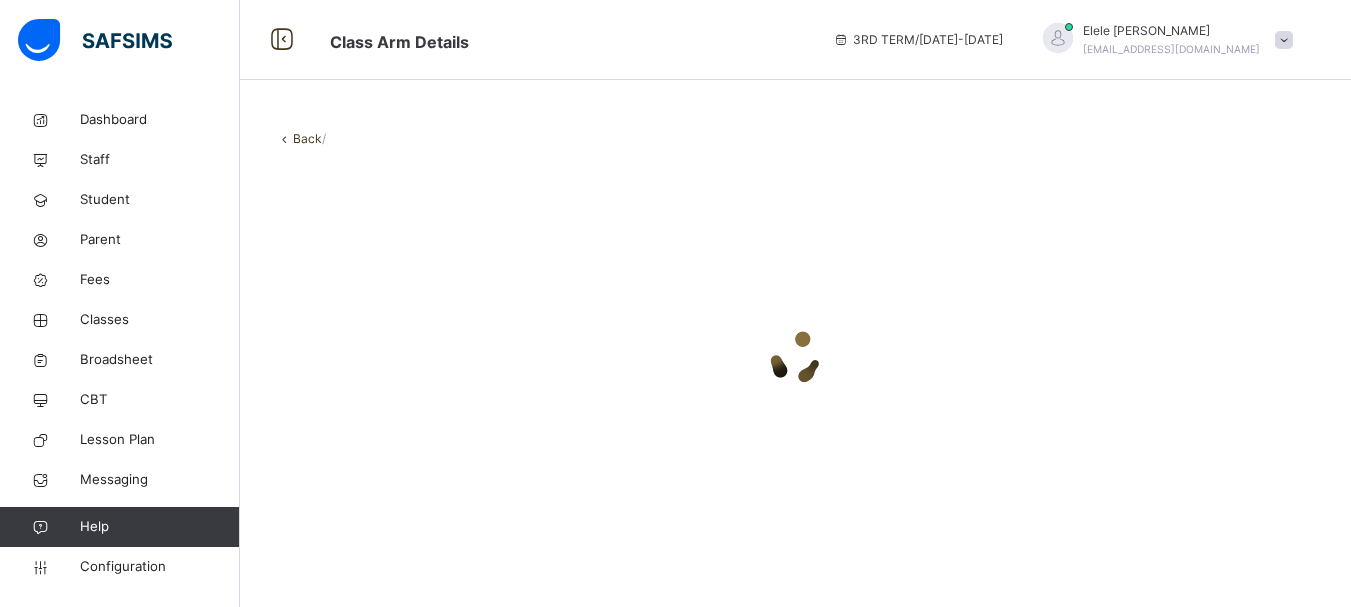 scroll, scrollTop: 0, scrollLeft: 0, axis: both 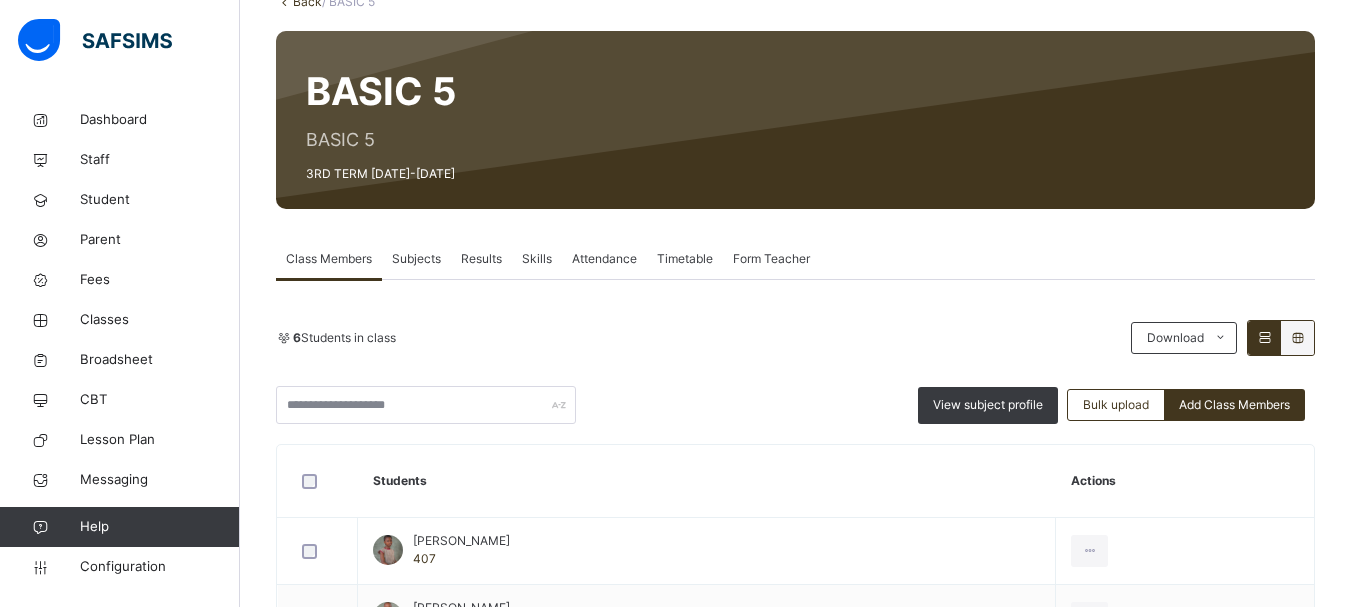 click on "Results" at bounding box center [481, 259] 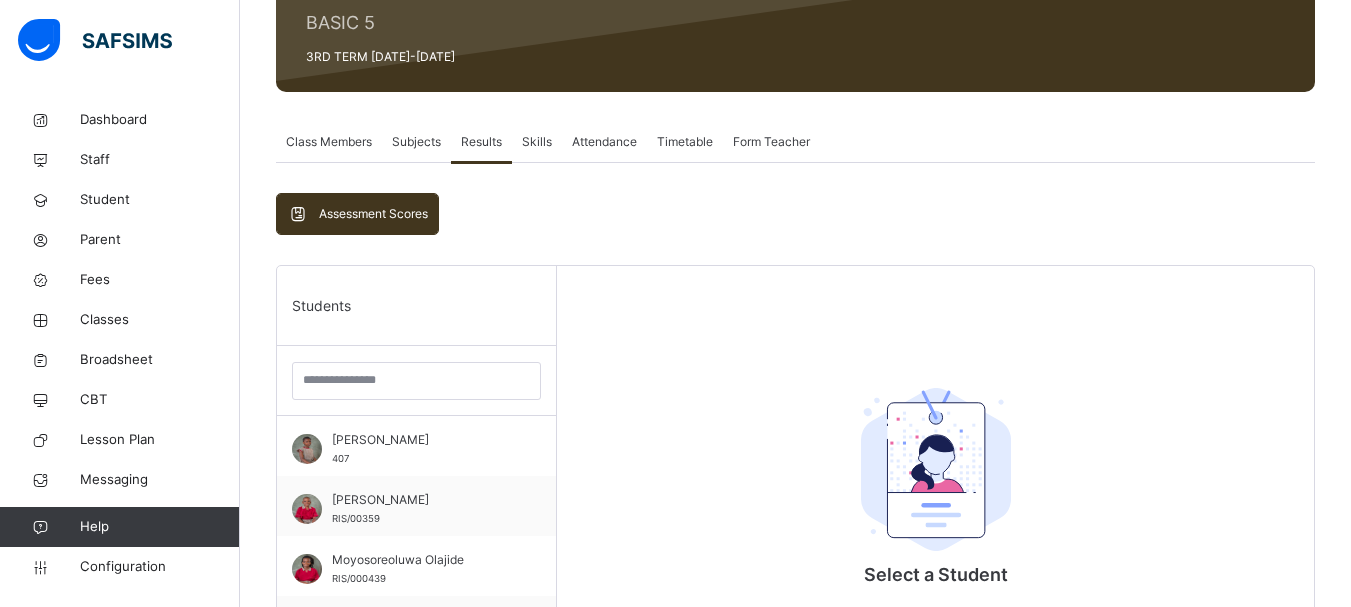 scroll, scrollTop: 256, scrollLeft: 0, axis: vertical 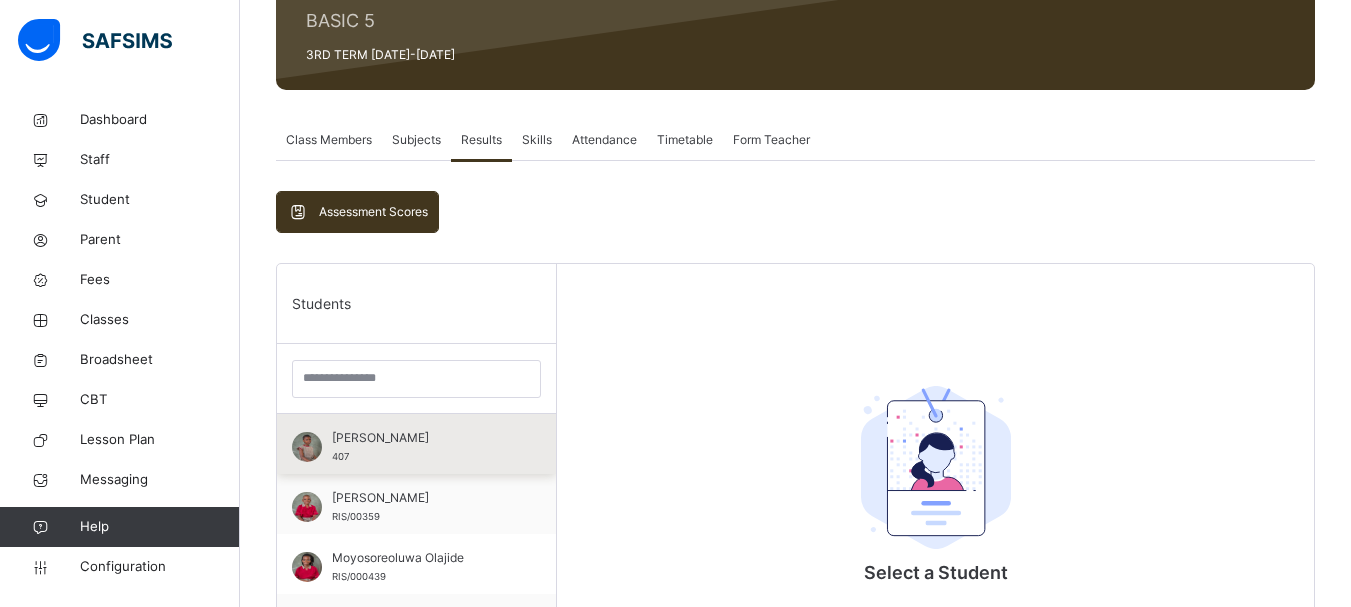 click on "[PERSON_NAME] 407" at bounding box center [421, 447] 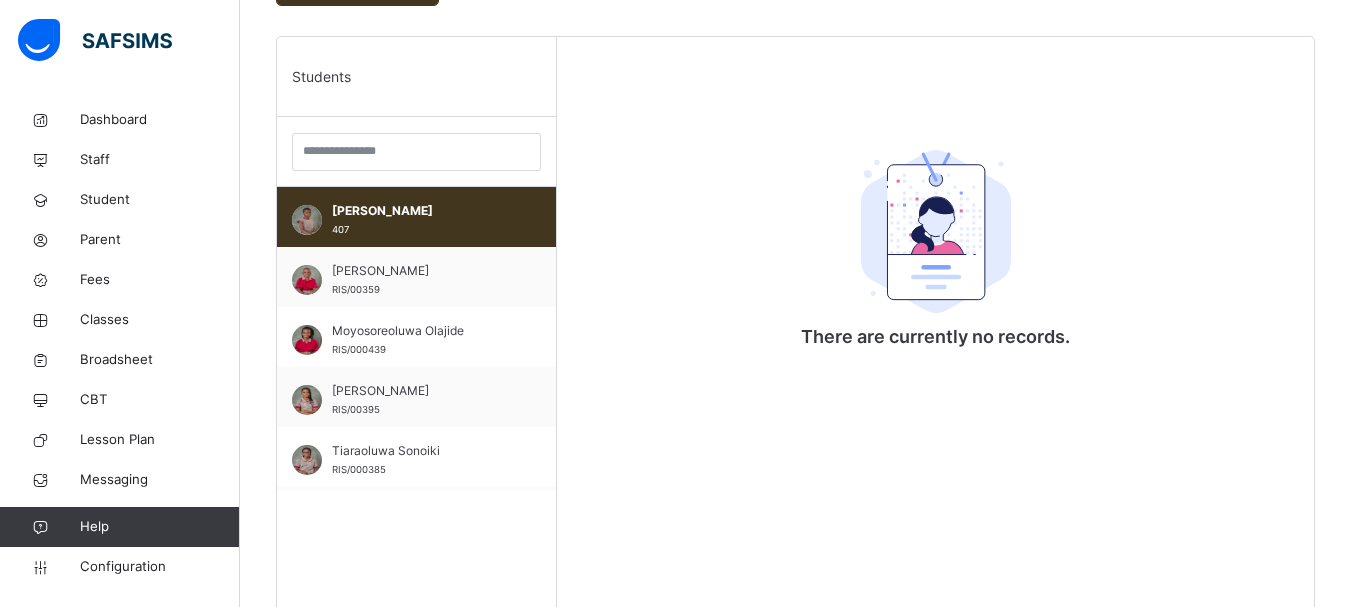 scroll, scrollTop: 291, scrollLeft: 0, axis: vertical 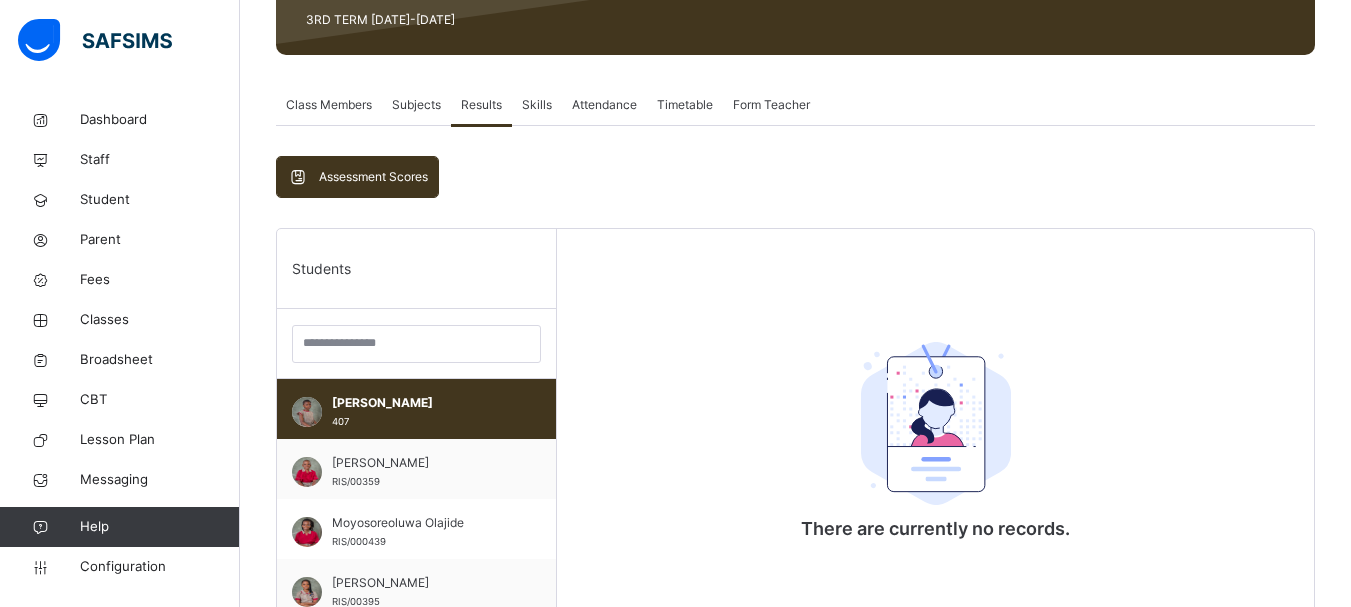 click on "Assessment Scores" at bounding box center [357, 177] 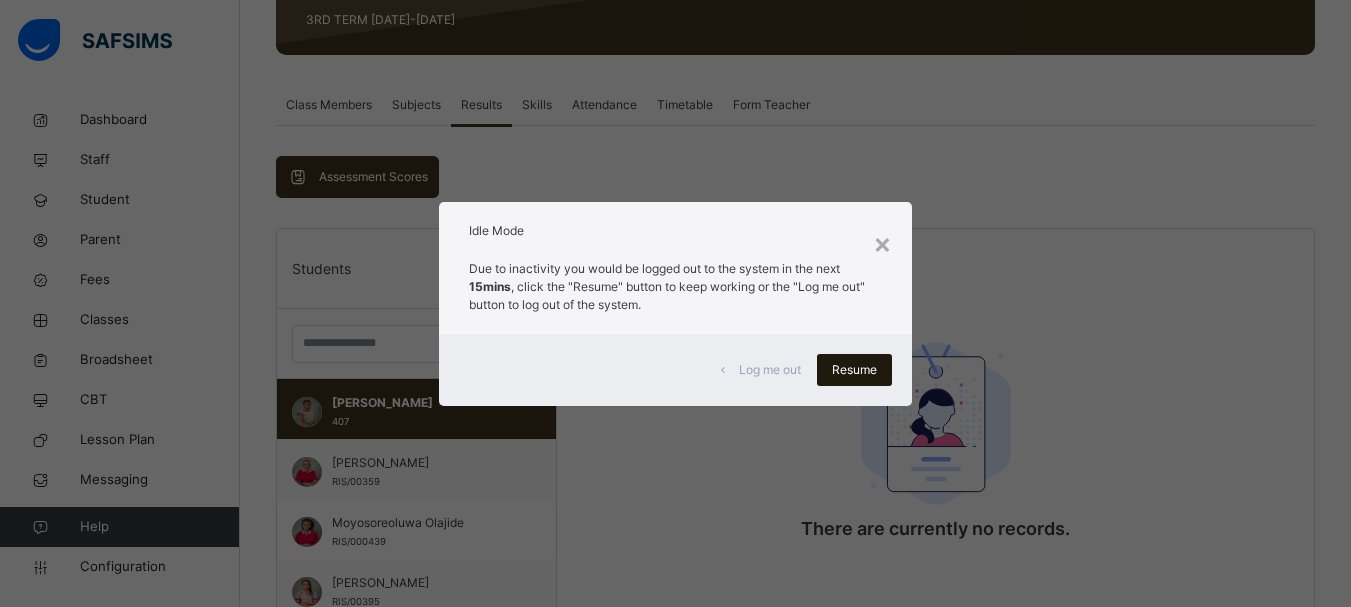 click on "Resume" at bounding box center [854, 370] 